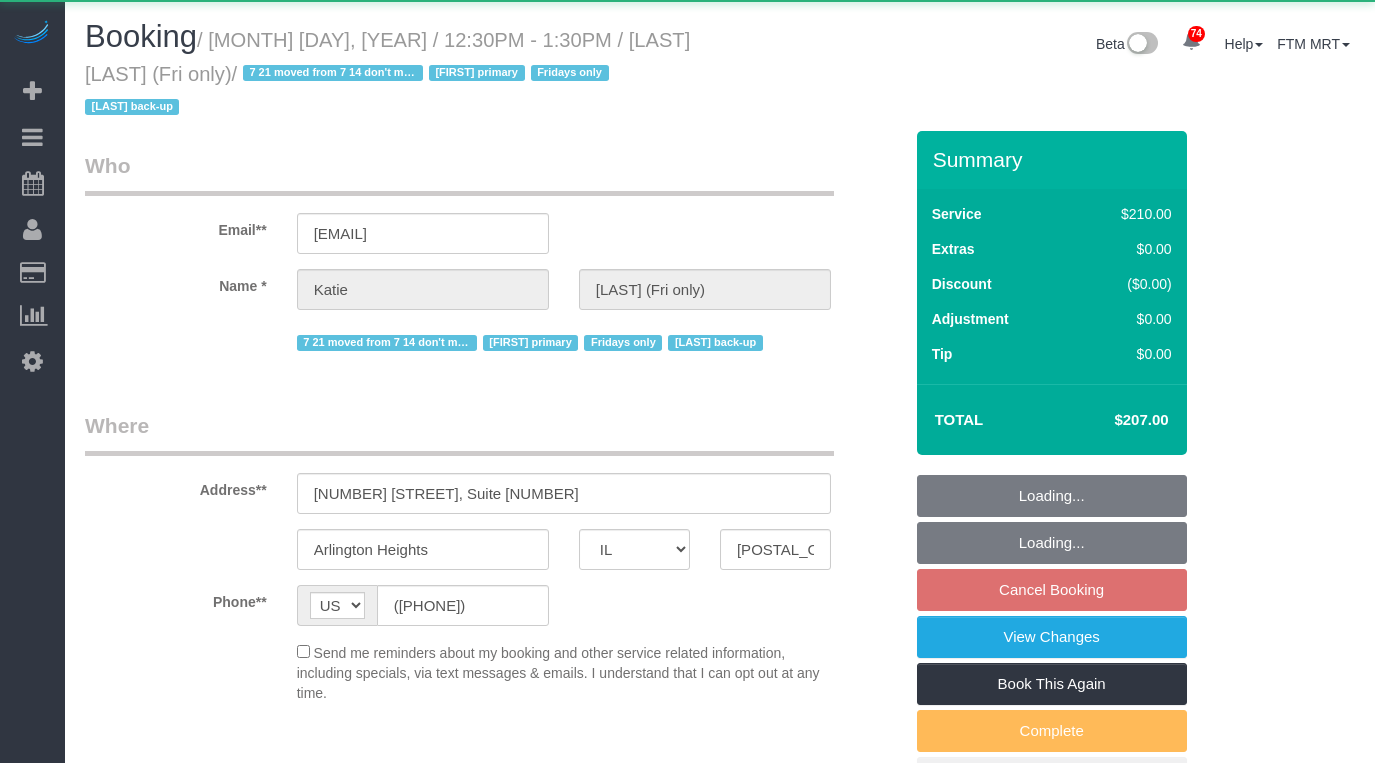 select on "IL" 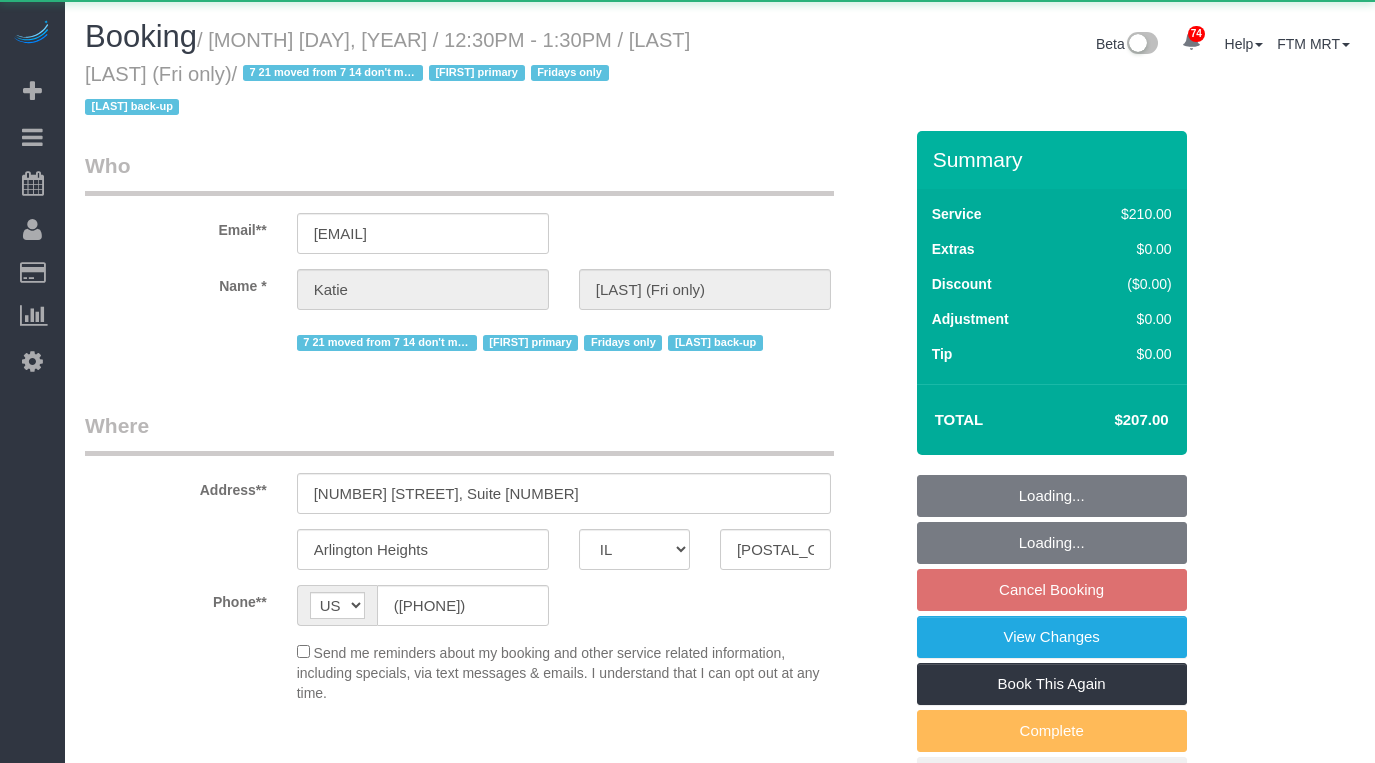 scroll, scrollTop: 0, scrollLeft: 0, axis: both 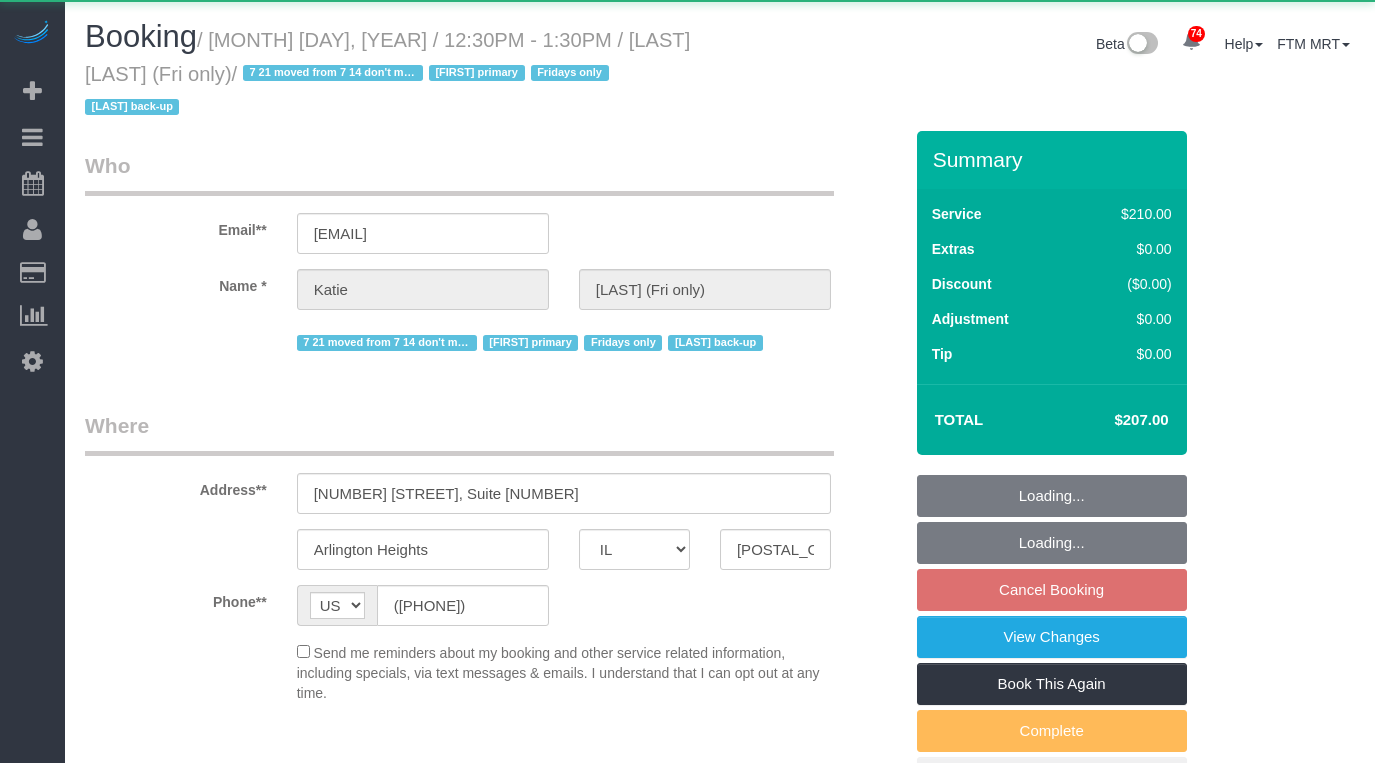 select on "object:944" 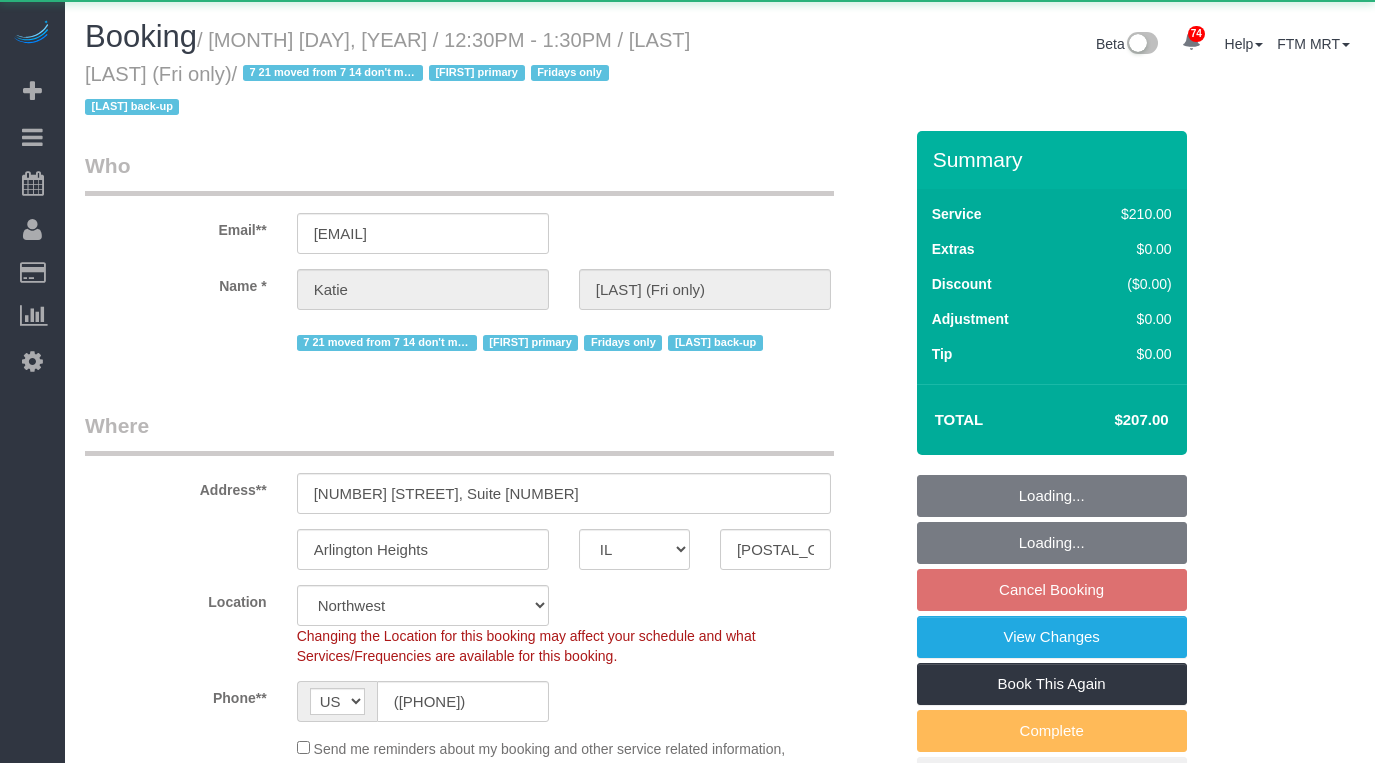 select on "object:1254" 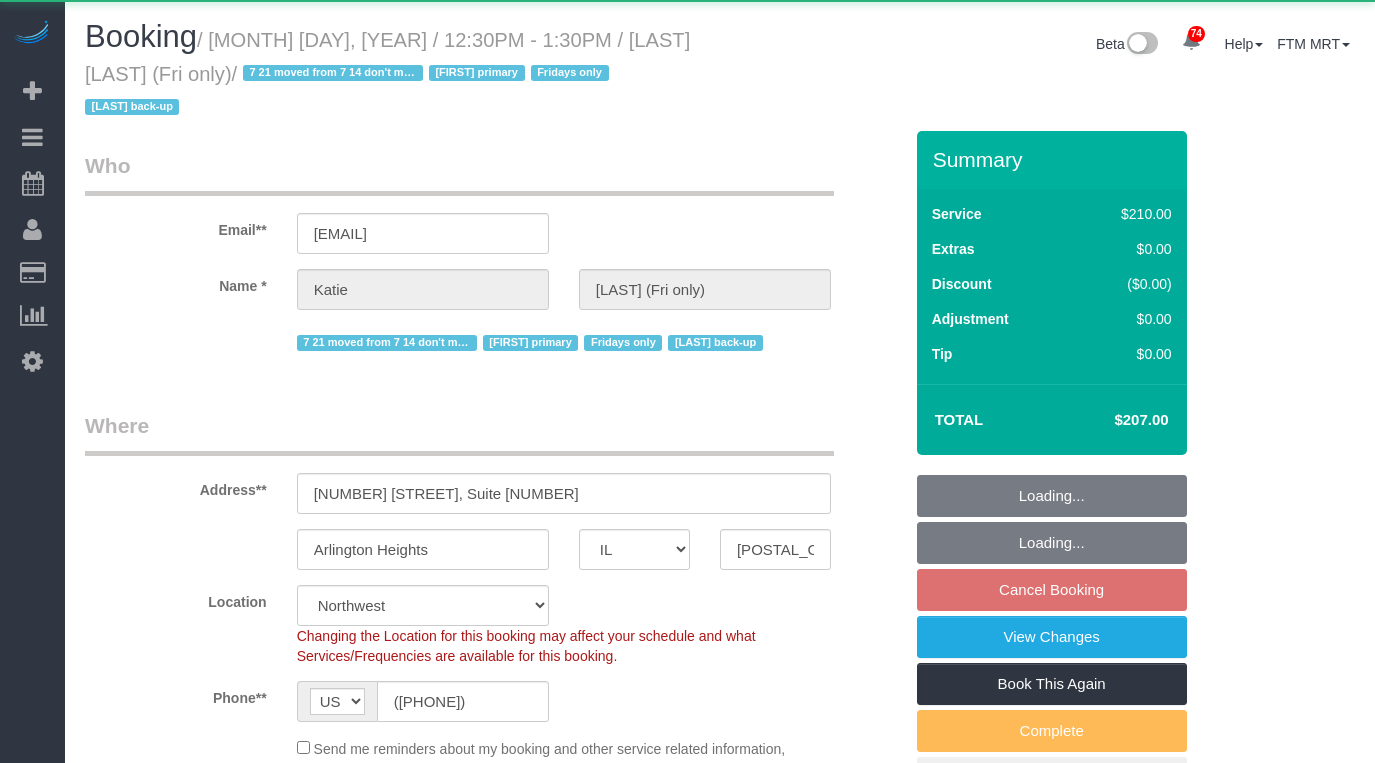 select on "spot1" 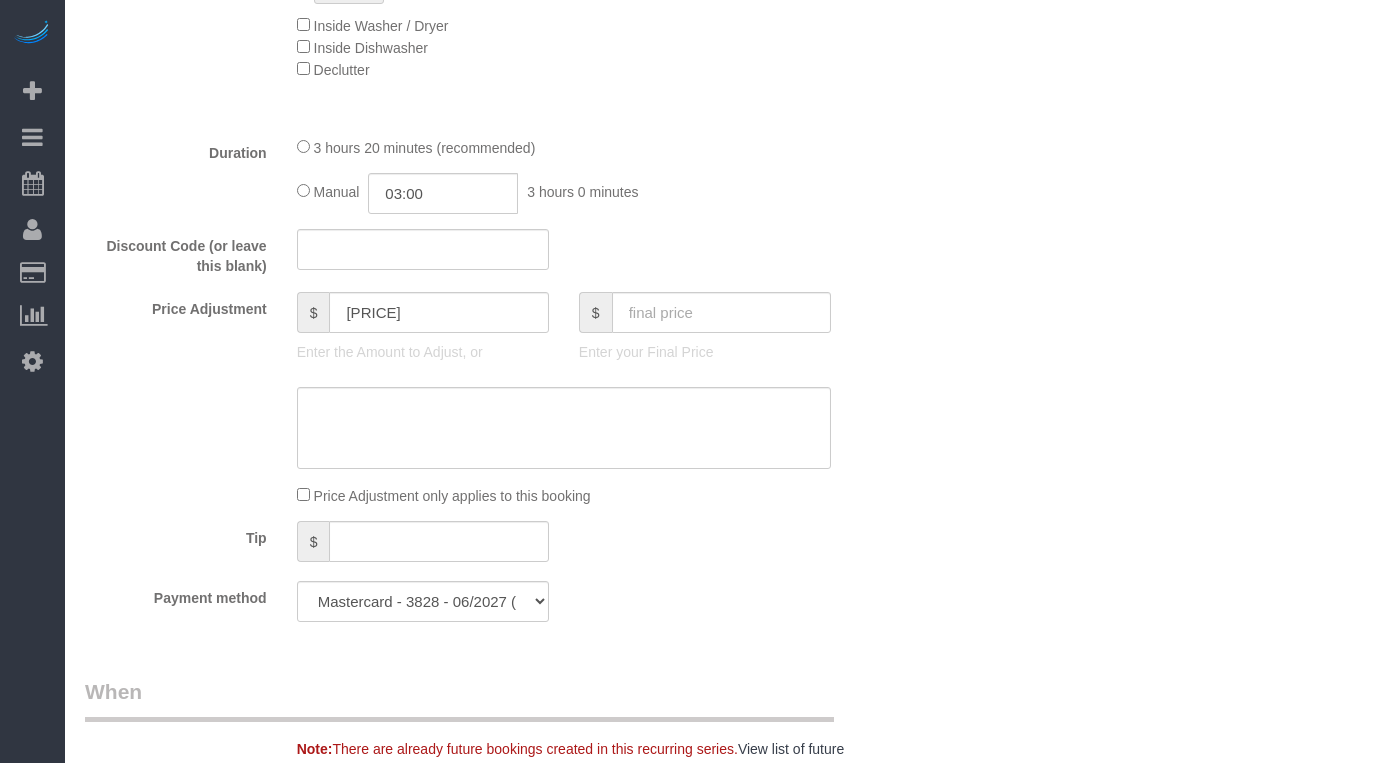 scroll, scrollTop: 1980, scrollLeft: 0, axis: vertical 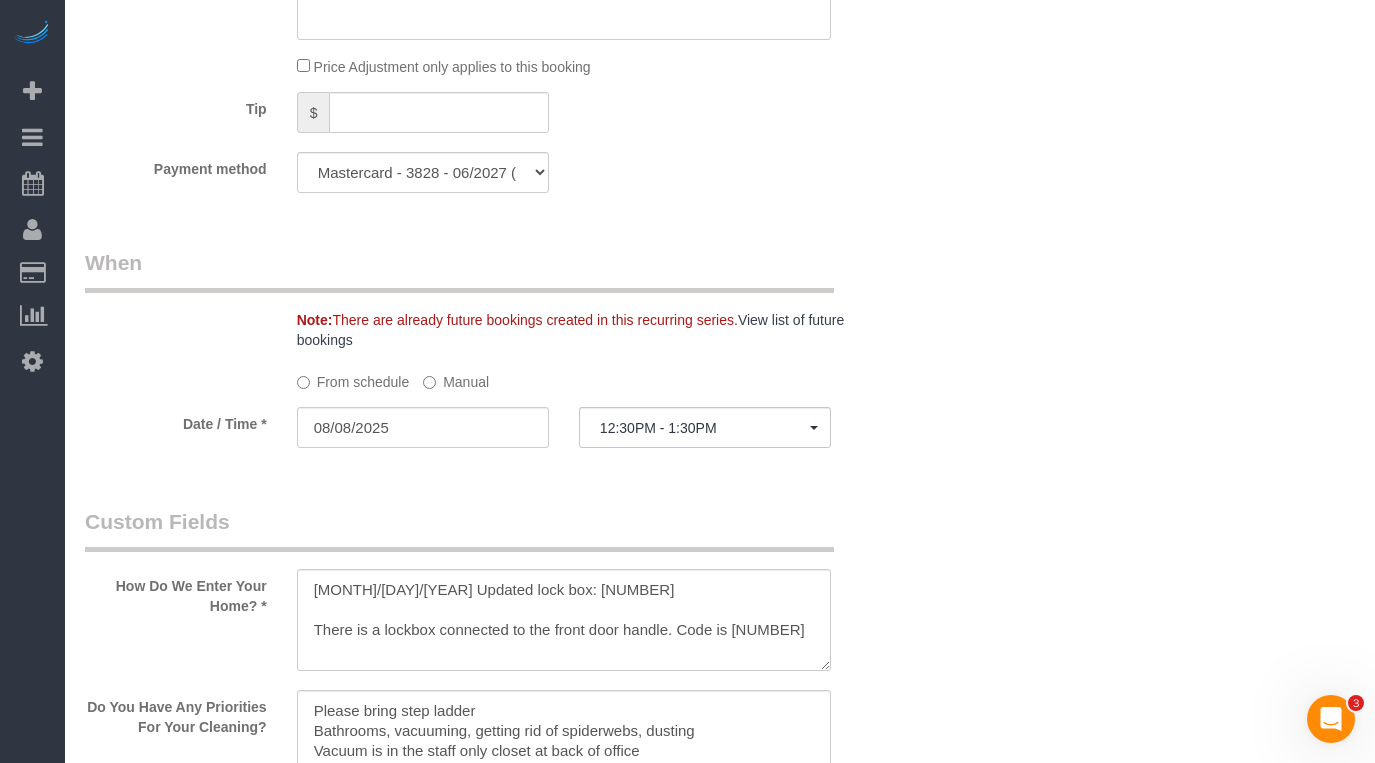 click on "Manual" 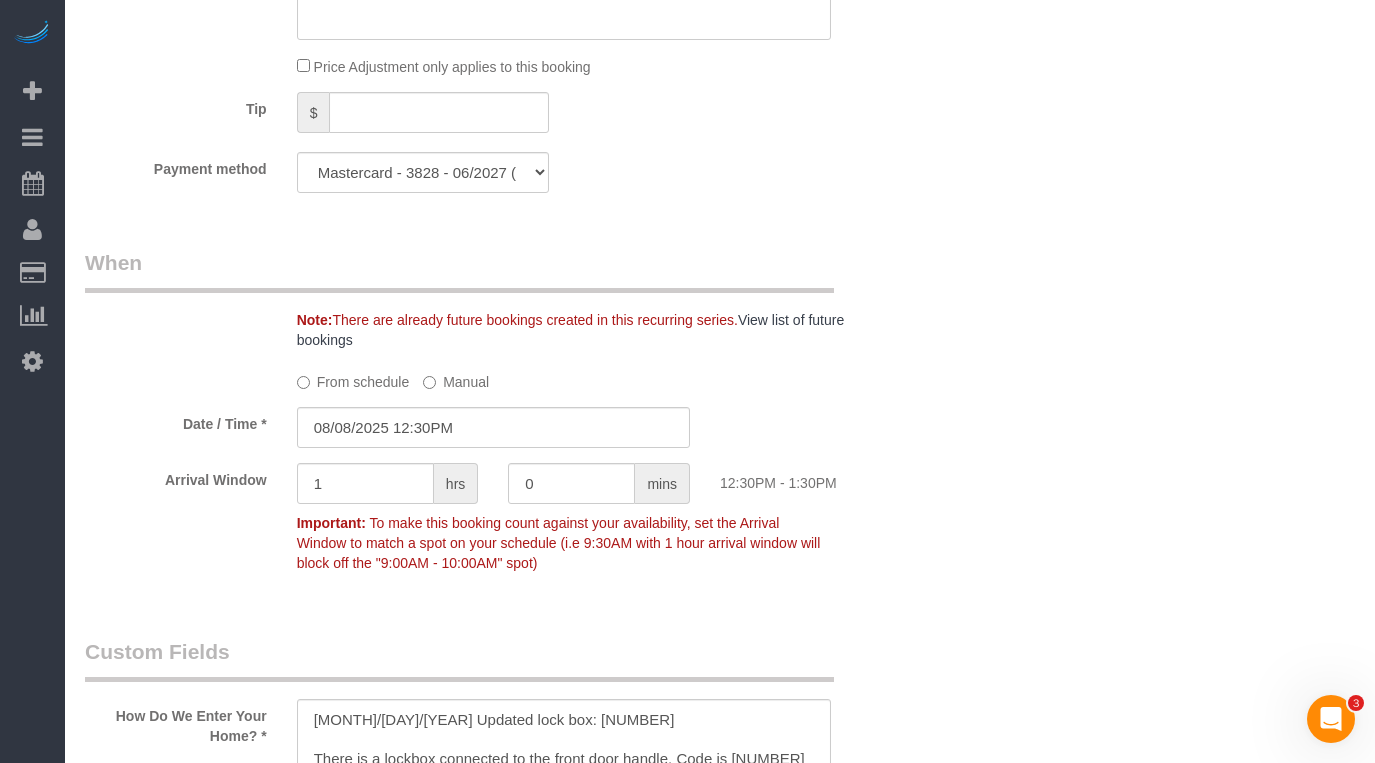click on "From schedule
Manual
Date / Time *
[MONTH]/[DAY]/[YEAR] [TIME]
Arrival Window
1
hrs
0
mins
12:30PM - 1:30PM
Important:
To make this booking count against your availability, set the Arrival
Window to match a spot on your schedule (i.e 9:30AM with 1 hour arrival
window will block off the "9:00AM - 10:00AM" spot)" 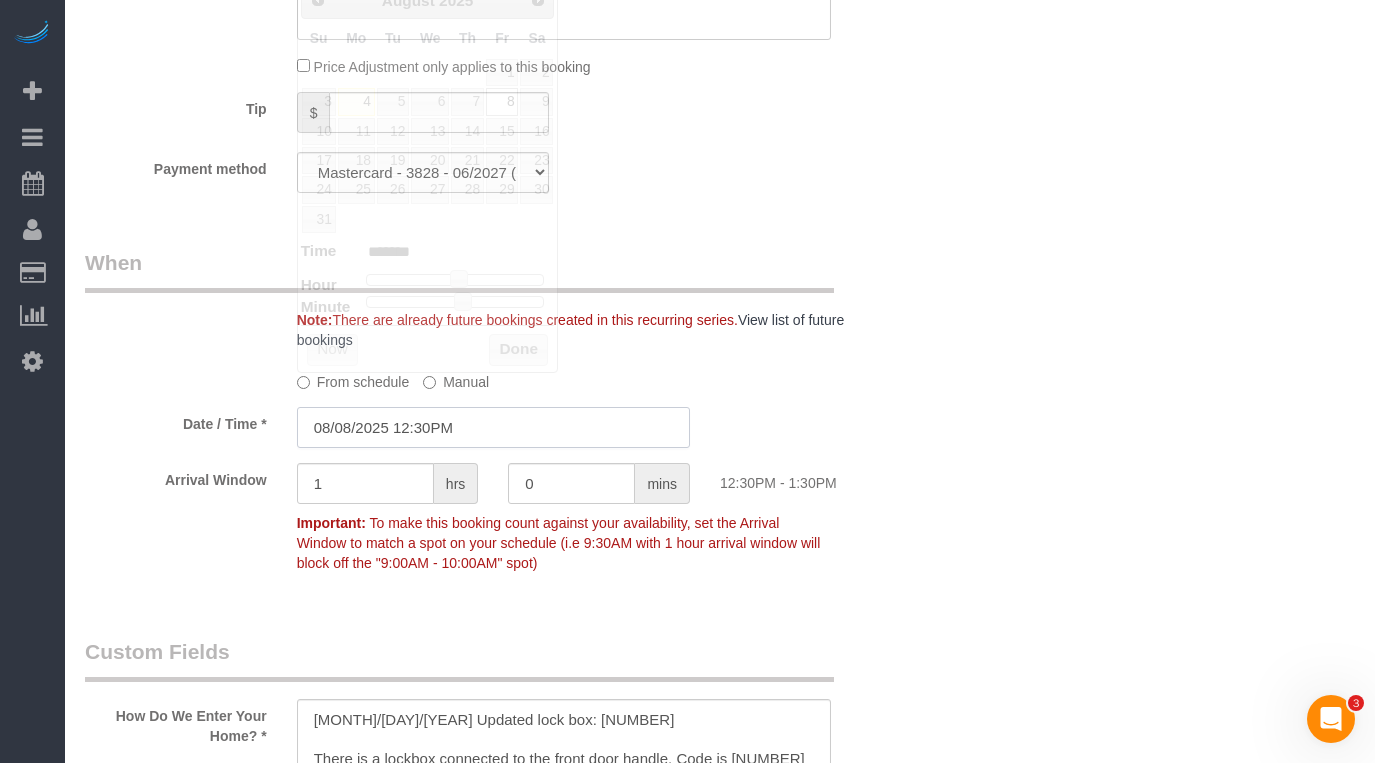 click on "08/08/2025 12:30PM" at bounding box center (493, 427) 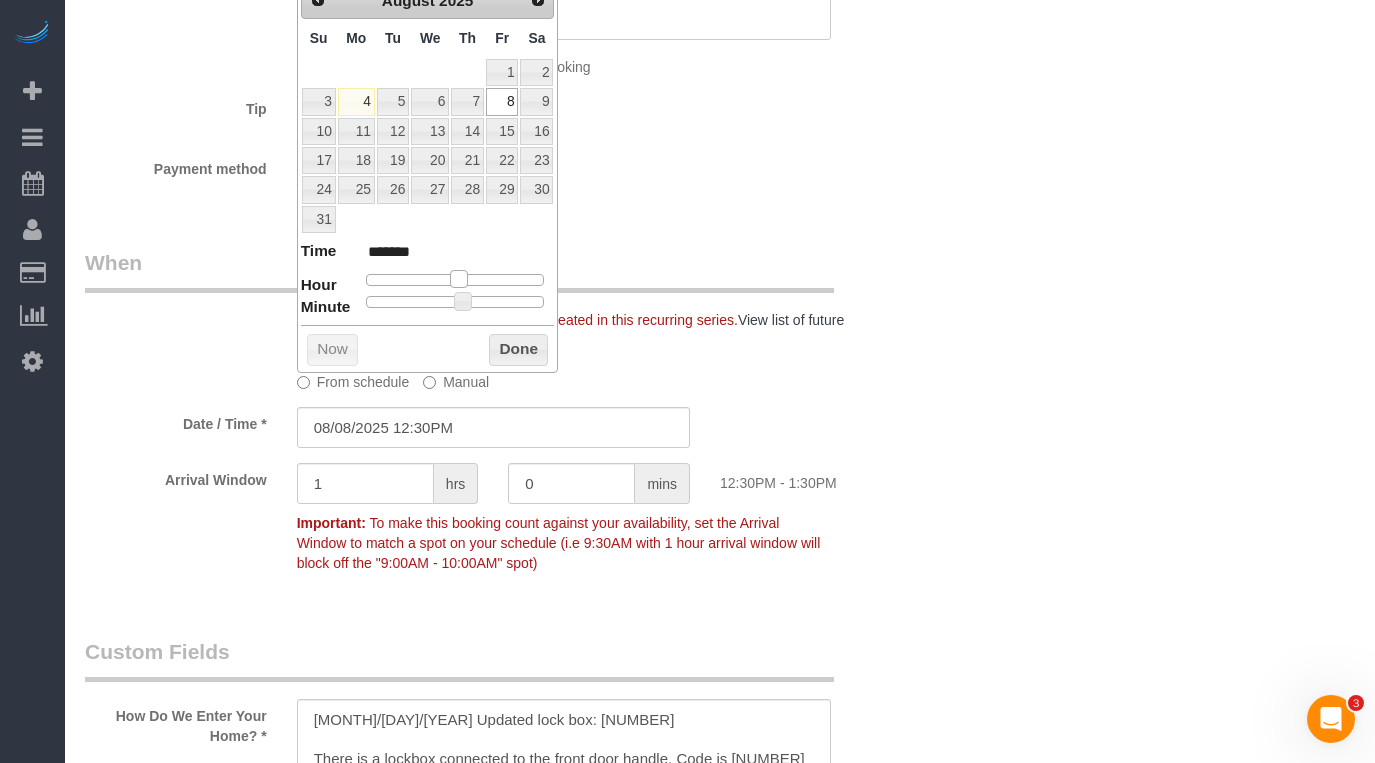 type on "08/08/2025 1:30PM" 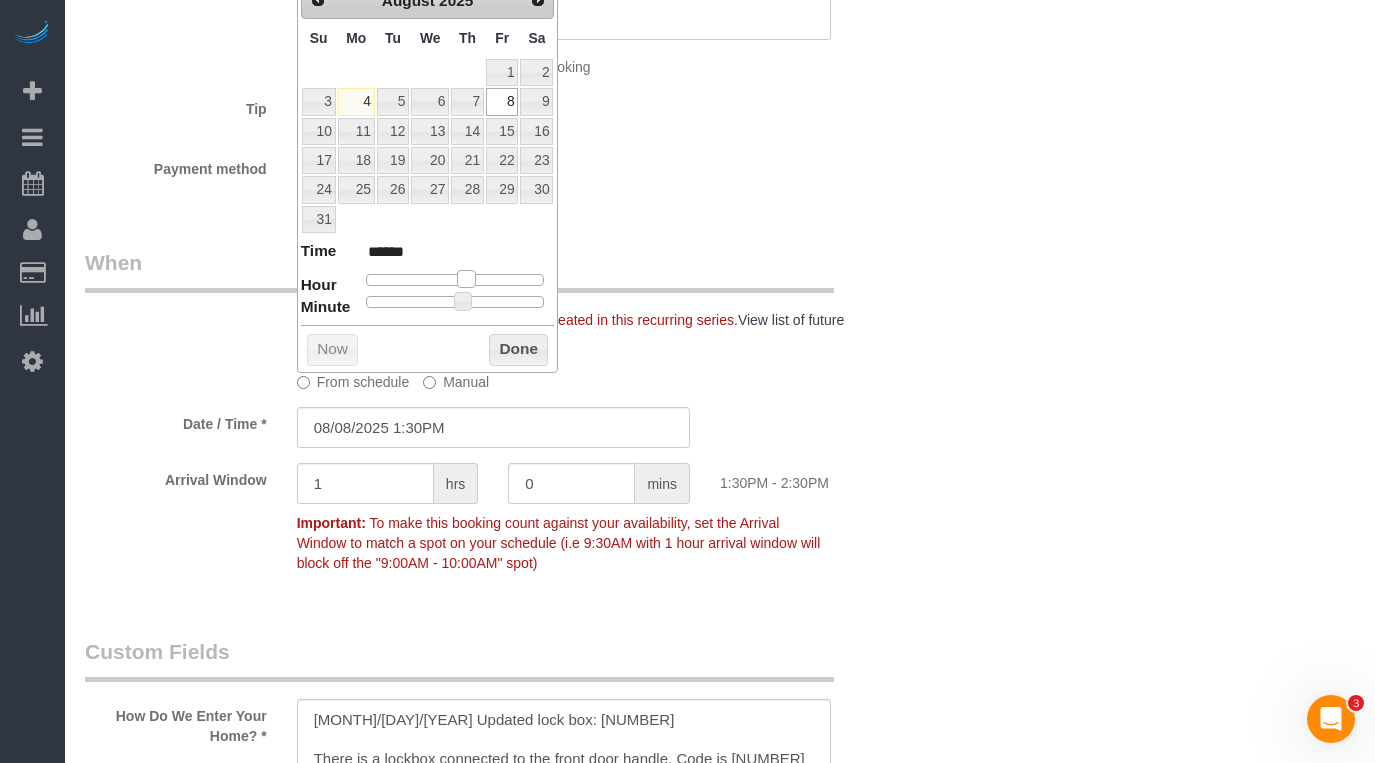 click at bounding box center (466, 279) 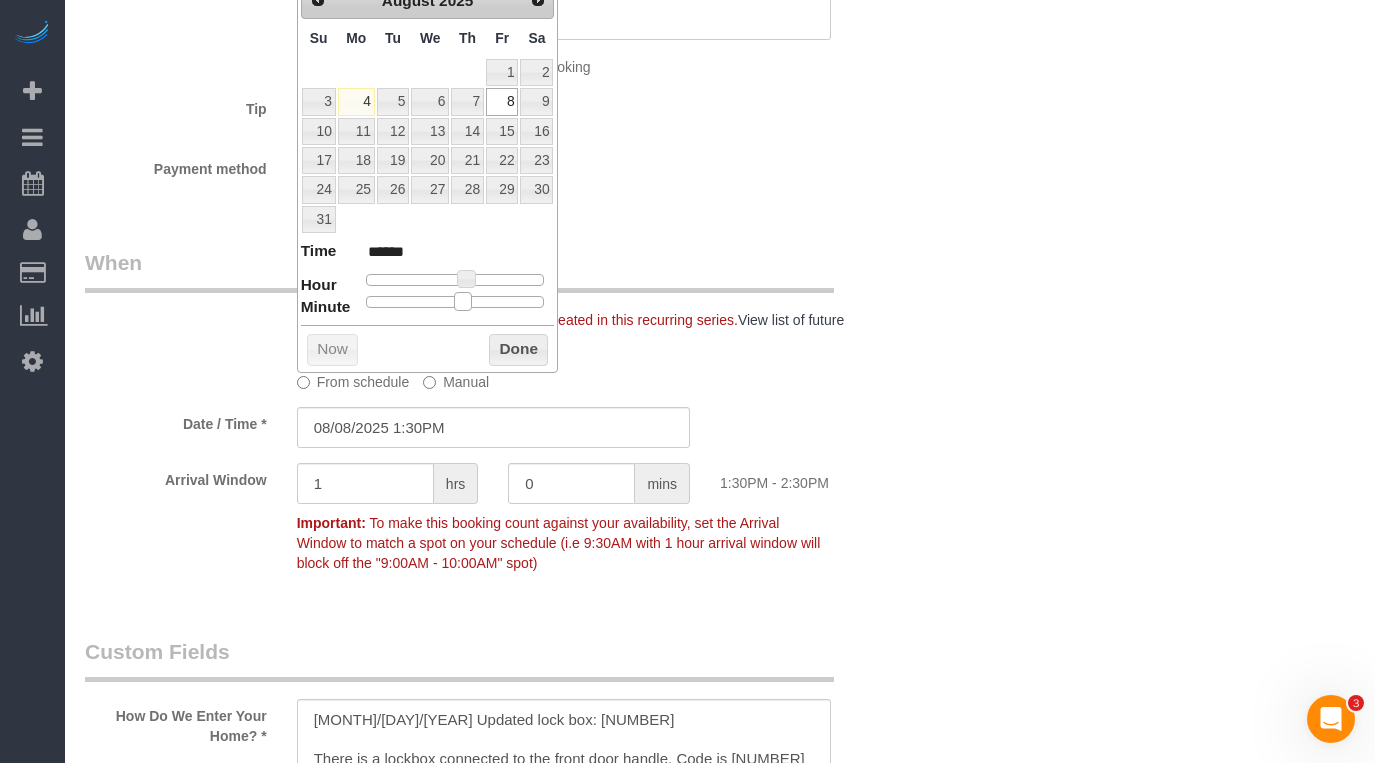 type on "08/08/2025 1:25PM" 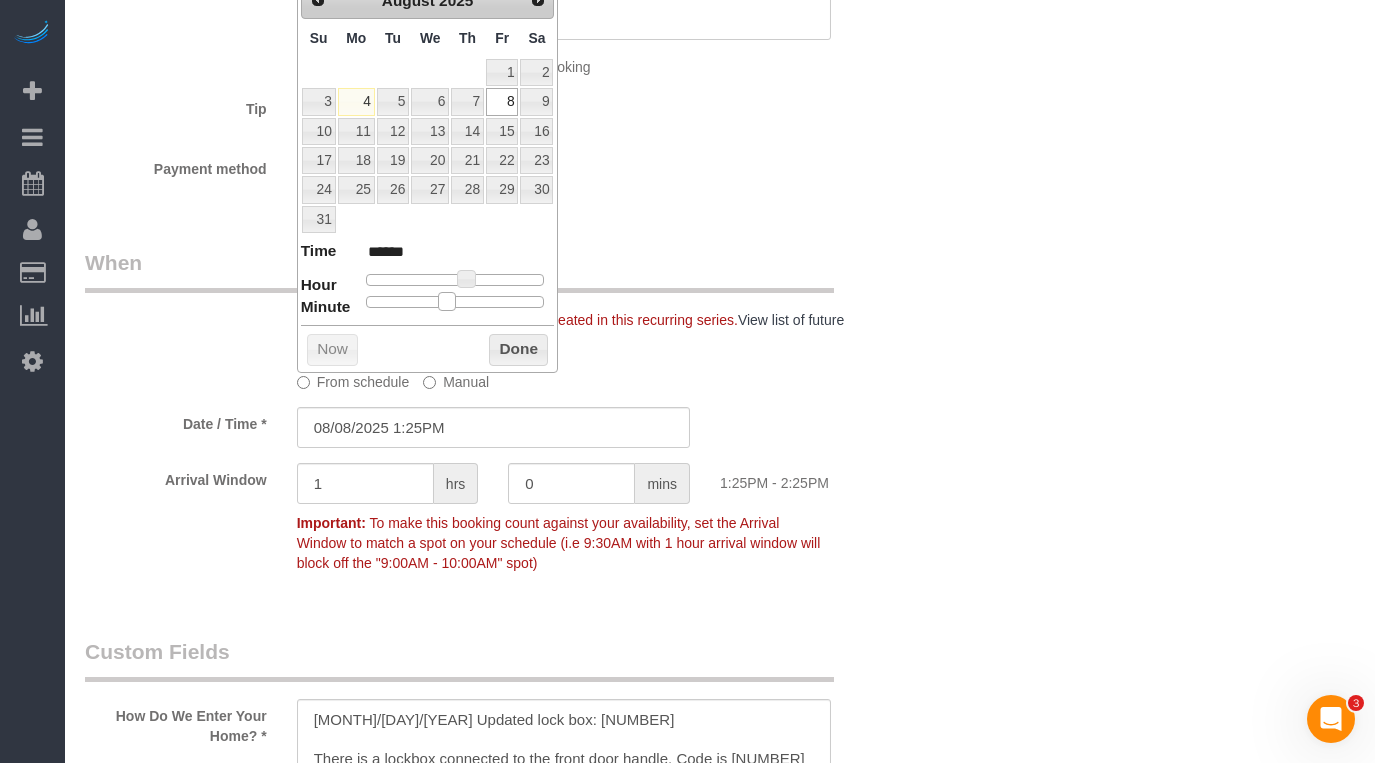 type on "08/08/2025 1:20PM" 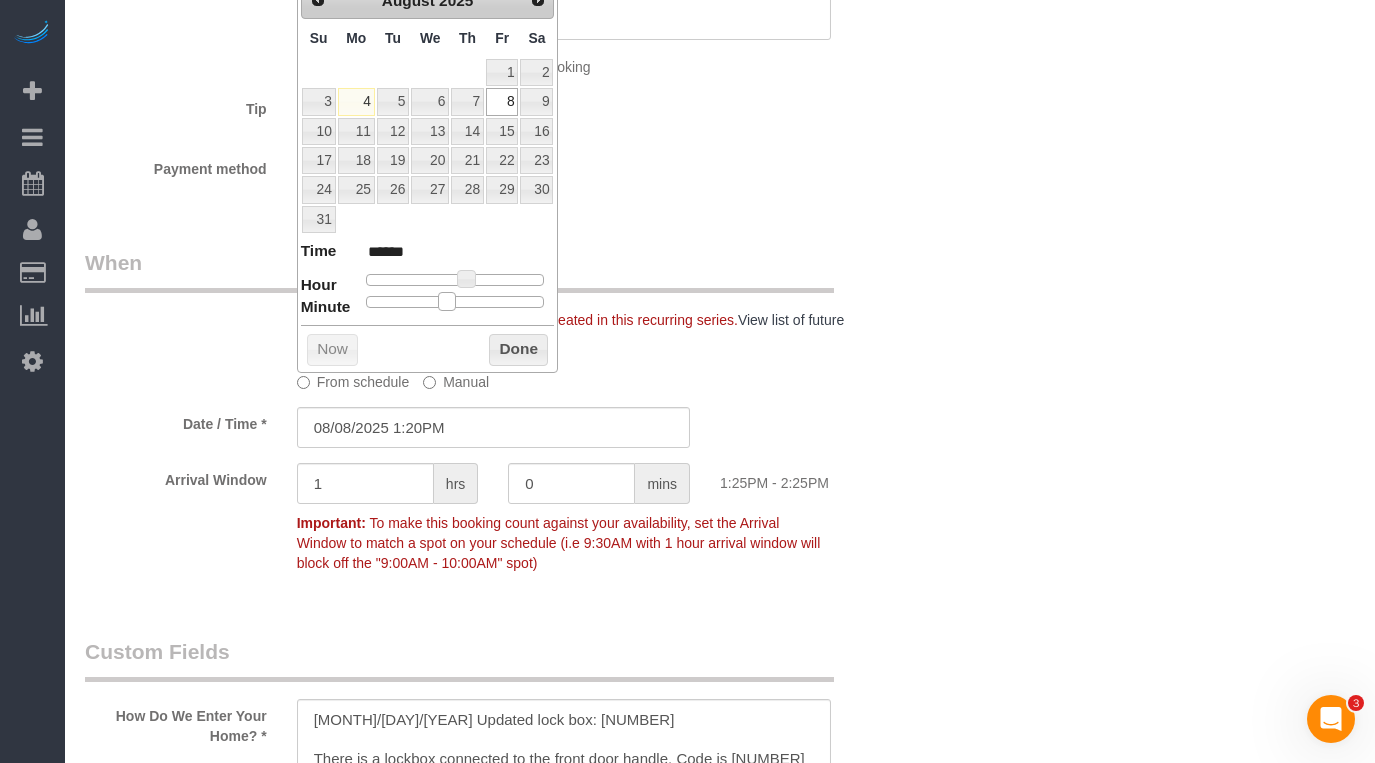 type on "08/08/2025 1:15PM" 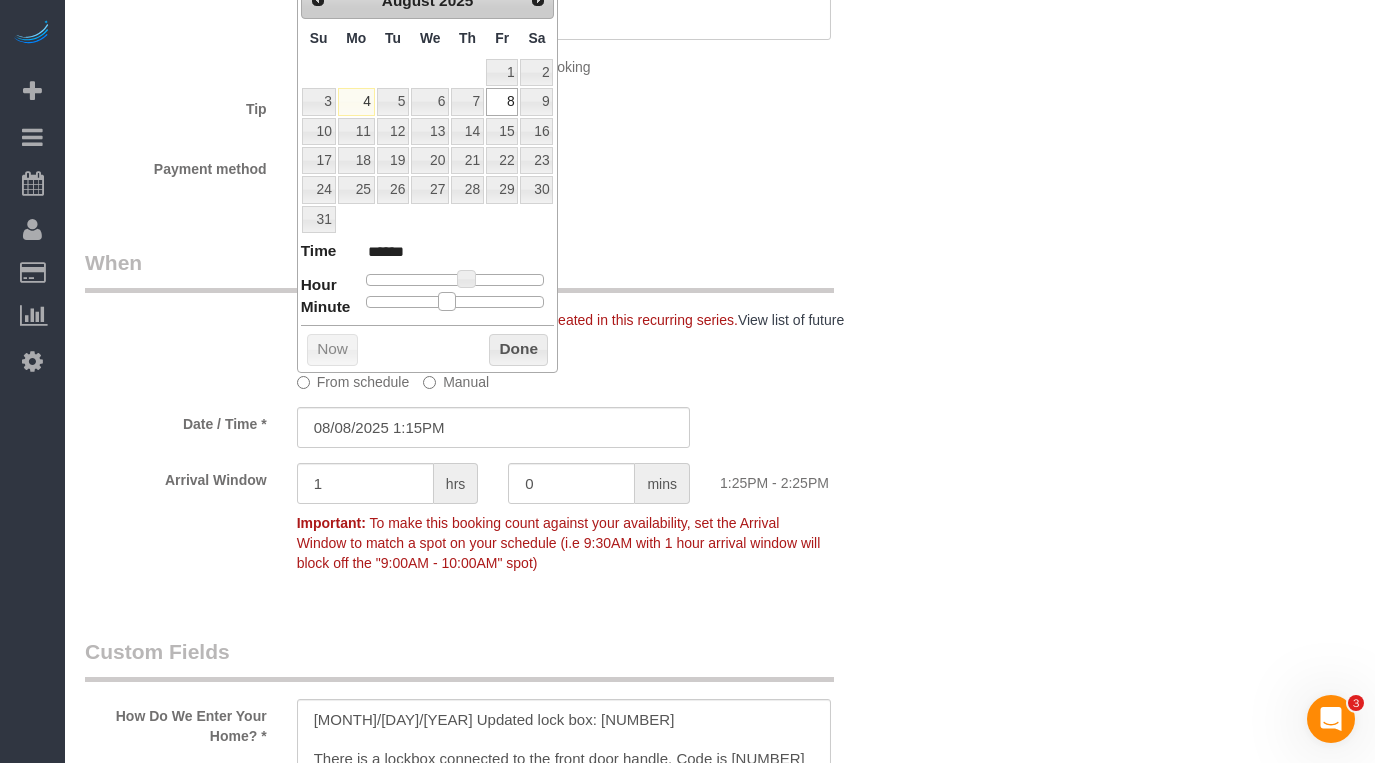 type on "08/08/2025 1:10PM" 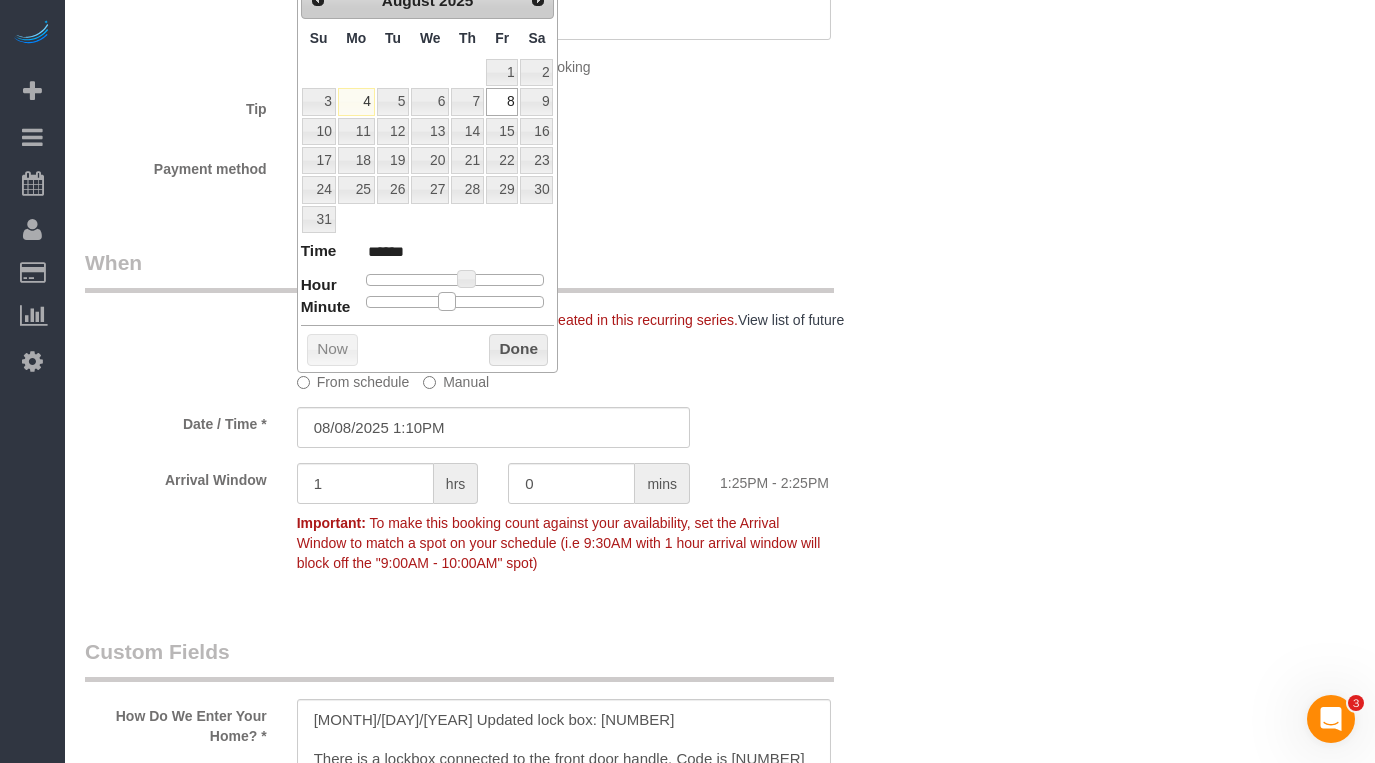 type on "08/08/2025 1:05PM" 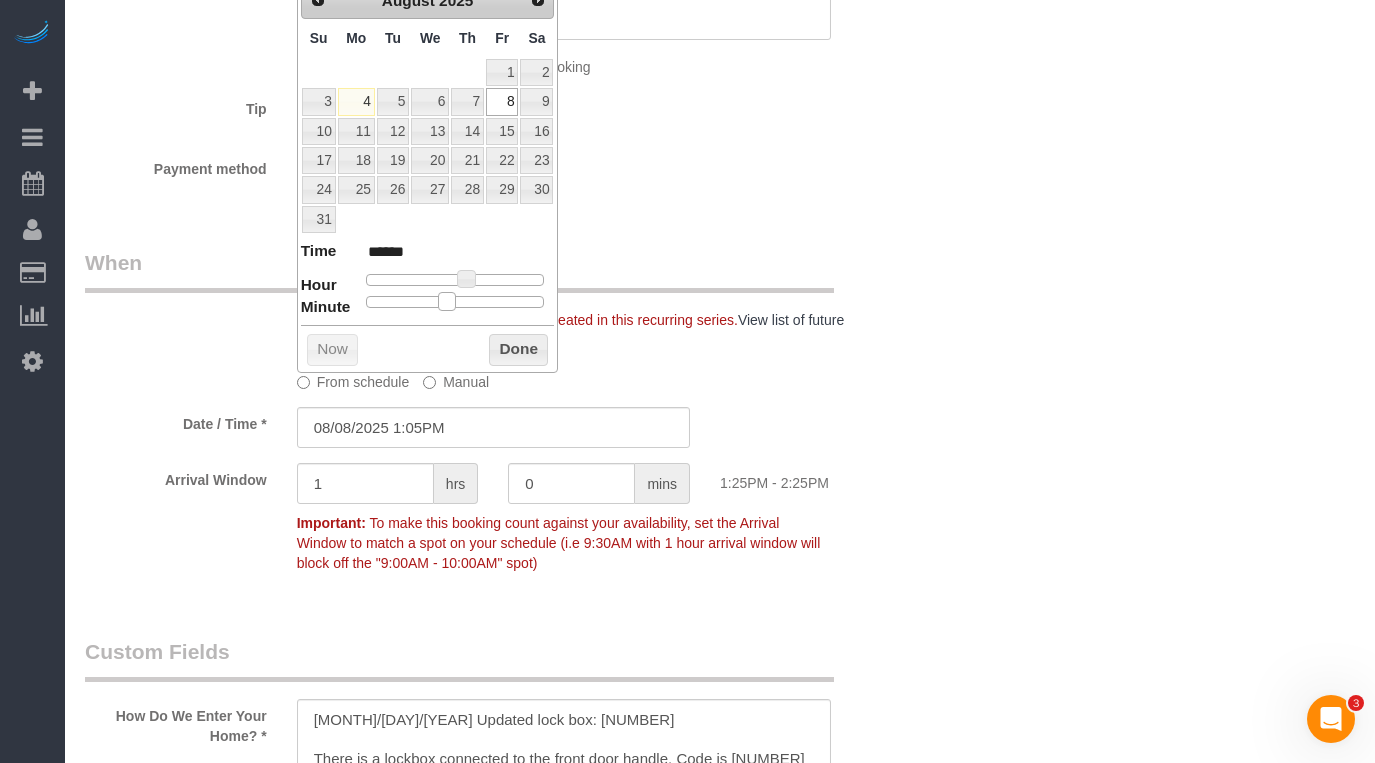 type on "08/08/2025 1:00PM" 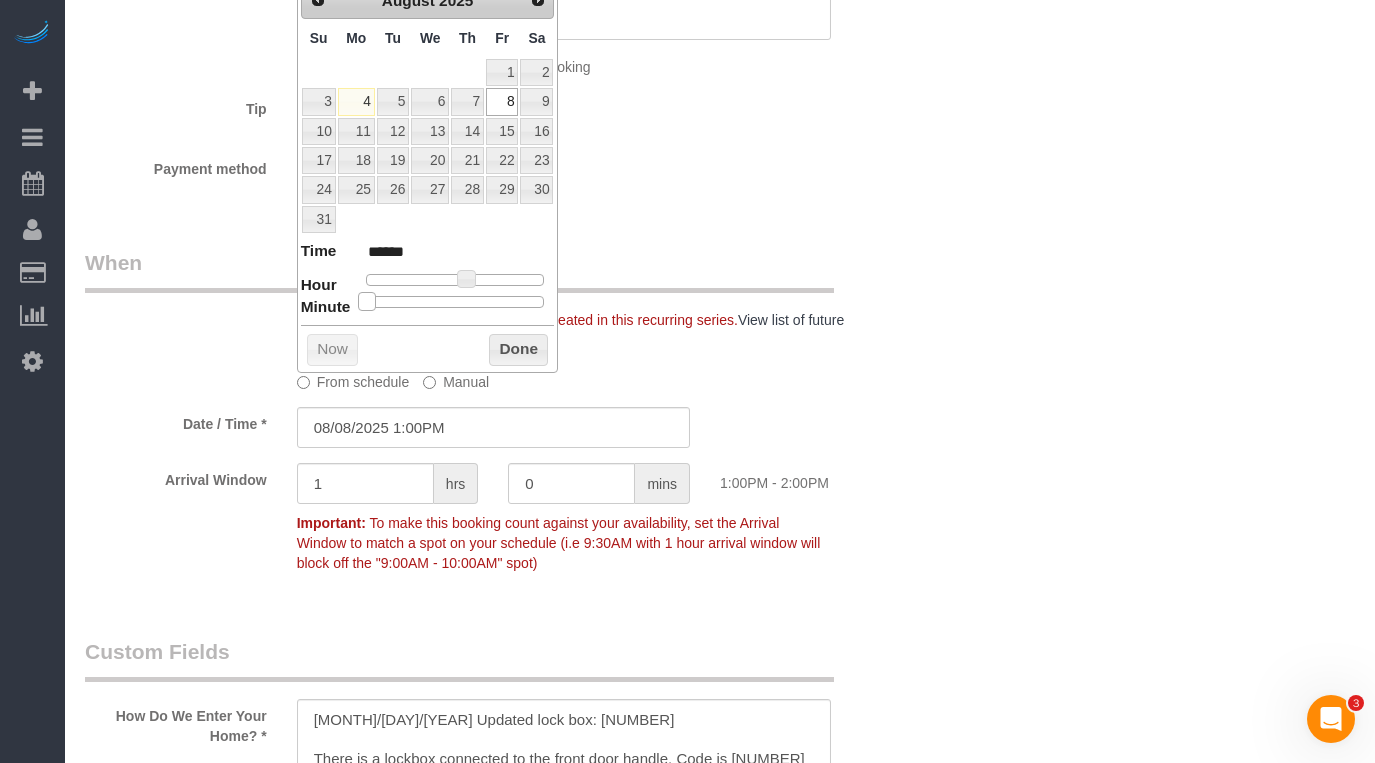drag, startPoint x: 464, startPoint y: 306, endPoint x: 338, endPoint y: 304, distance: 126.01587 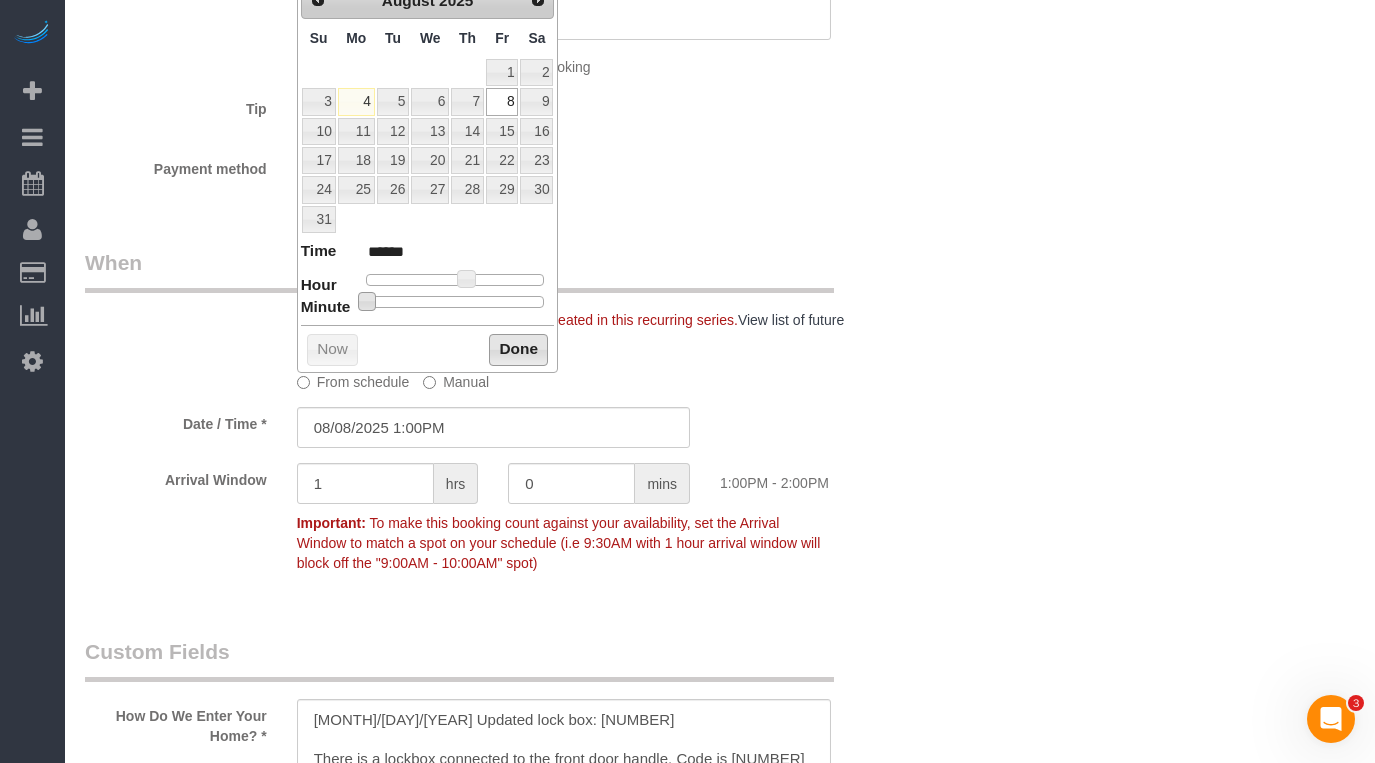 click on "Done" at bounding box center (518, 350) 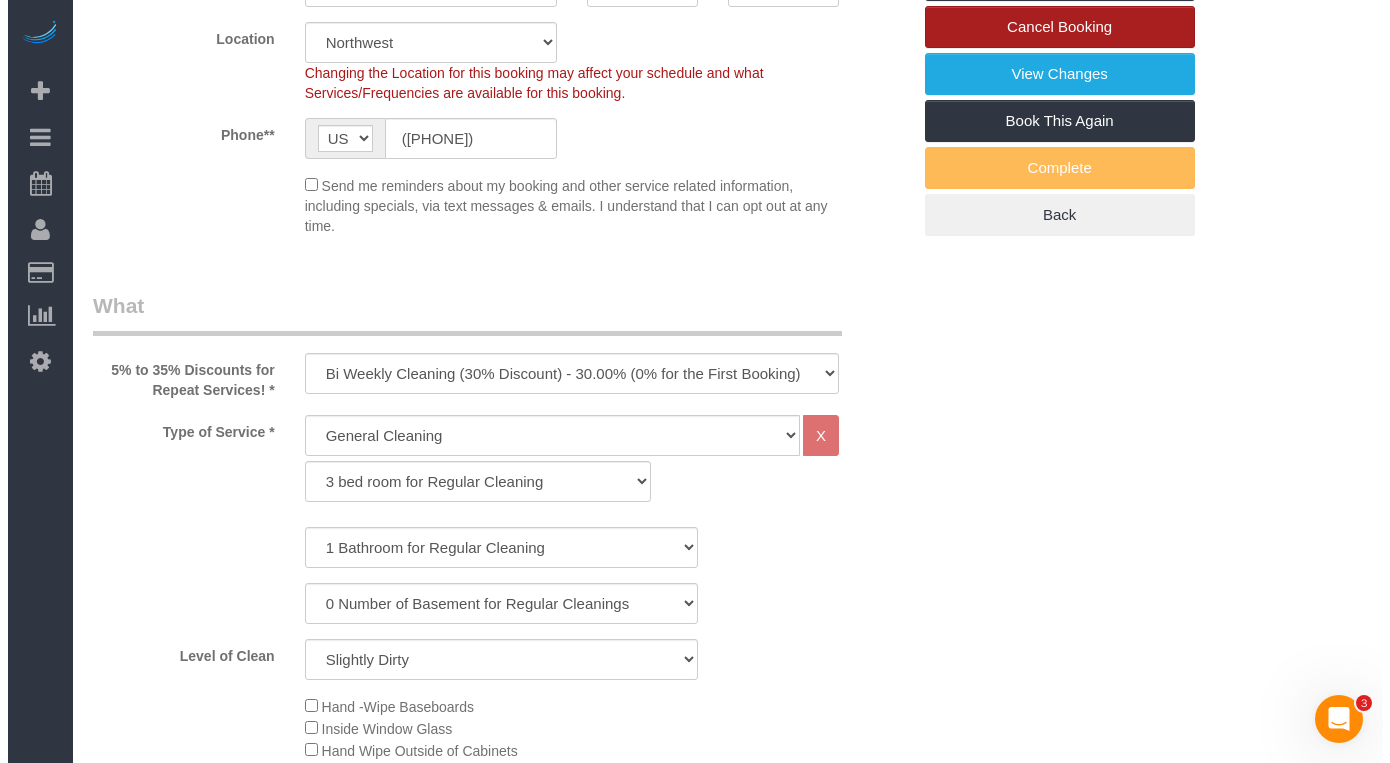 scroll, scrollTop: 237, scrollLeft: 0, axis: vertical 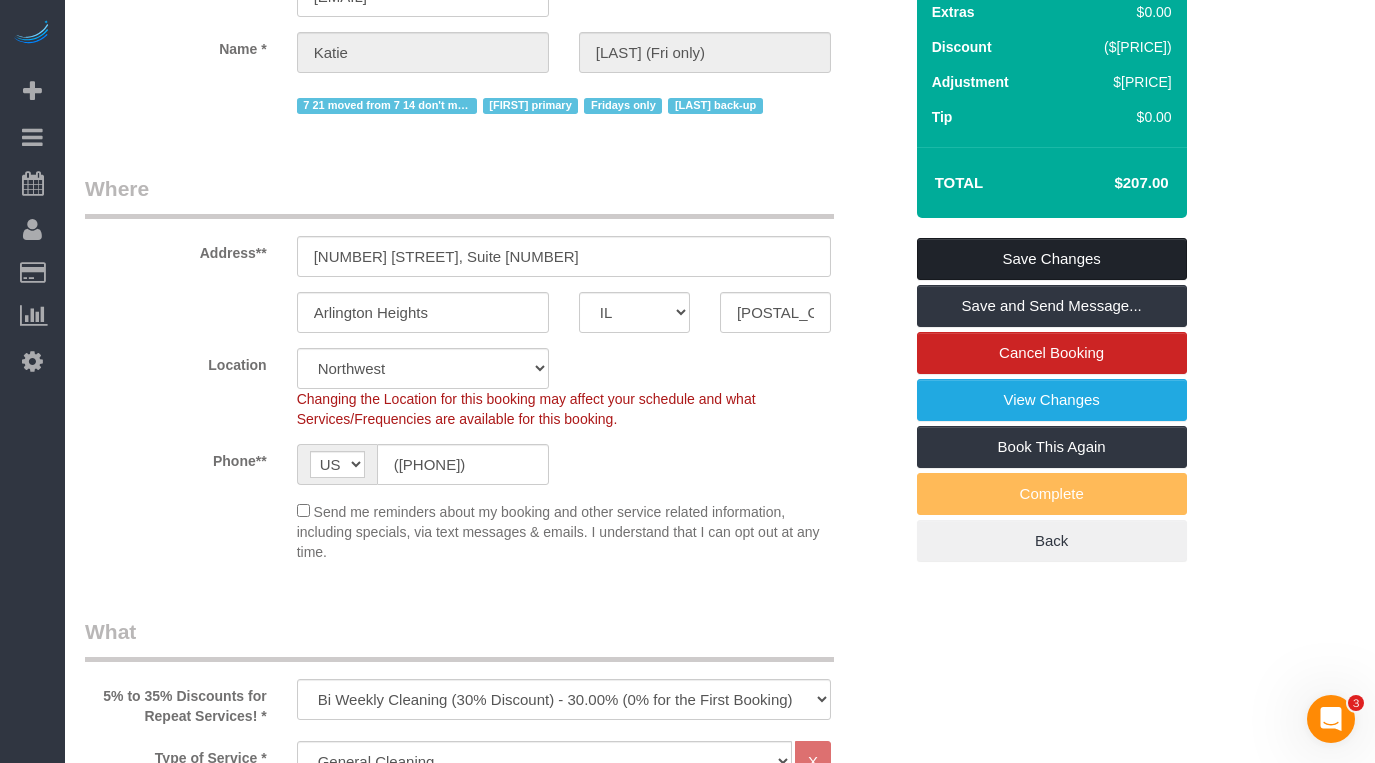 click on "Save Changes" at bounding box center [1052, 259] 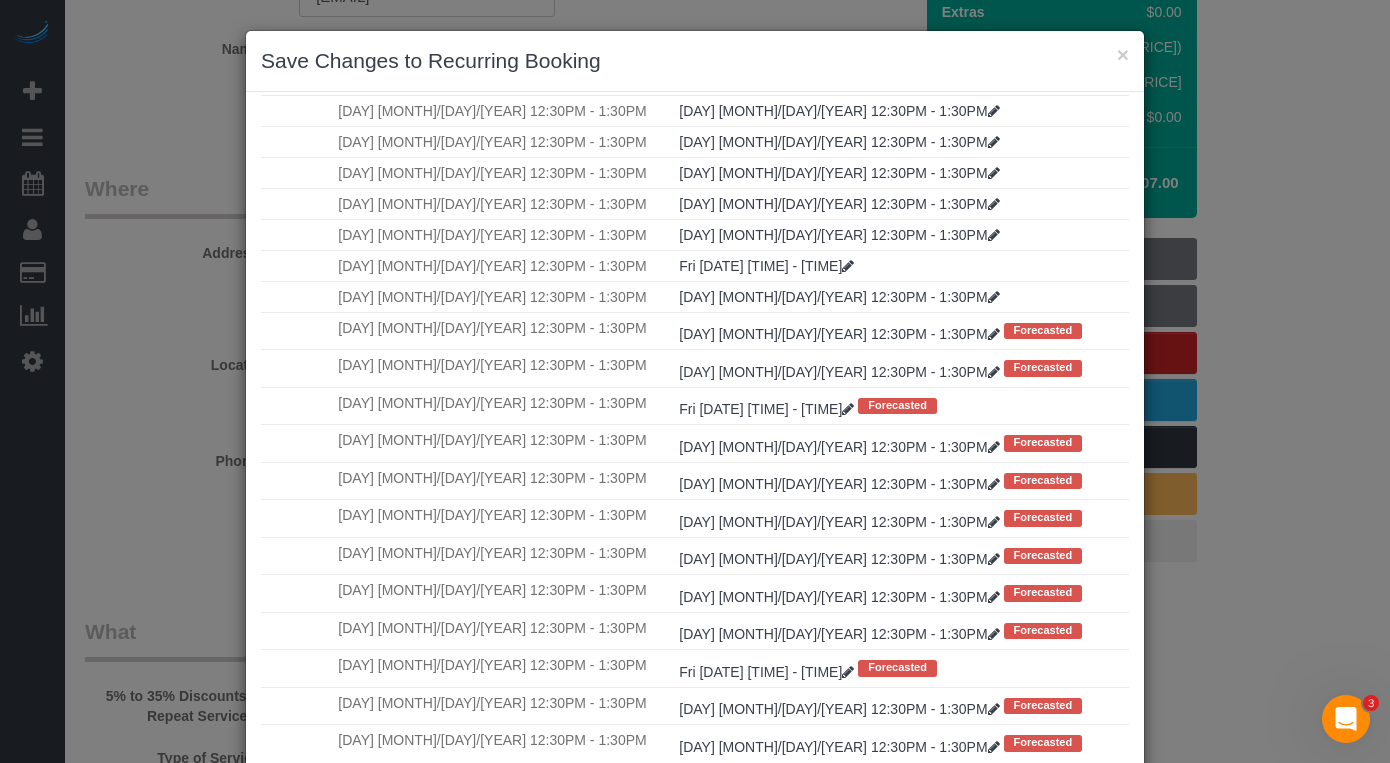 scroll, scrollTop: 387, scrollLeft: 0, axis: vertical 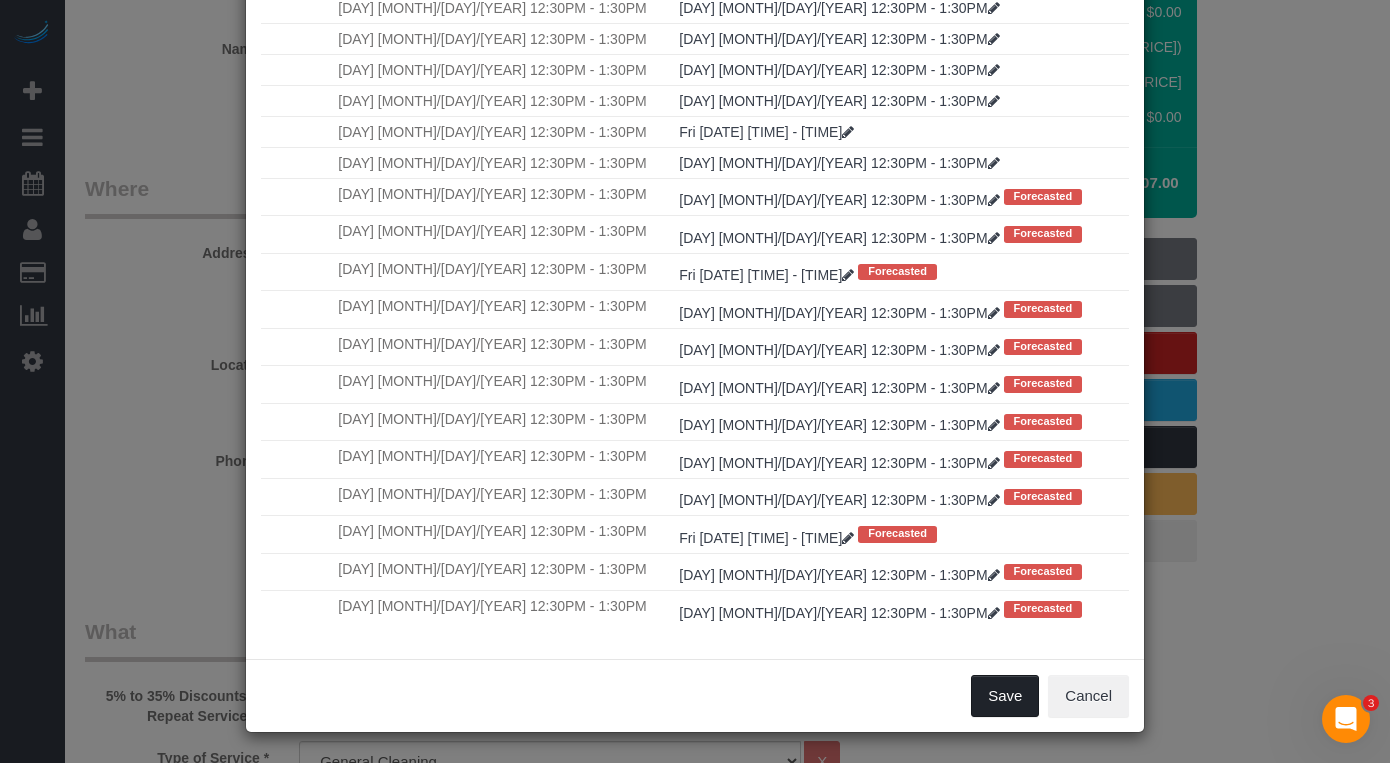 click on "Save" at bounding box center [1005, 696] 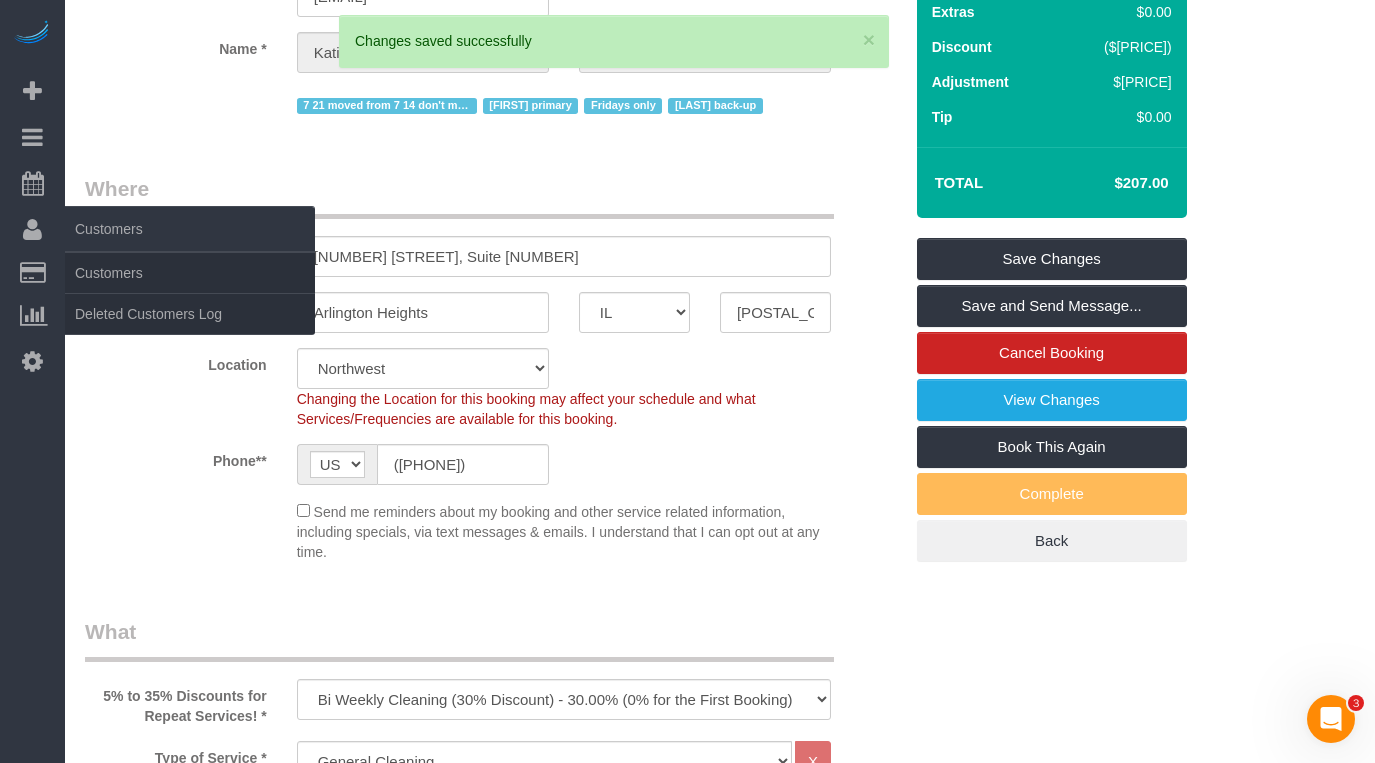 scroll, scrollTop: 0, scrollLeft: 0, axis: both 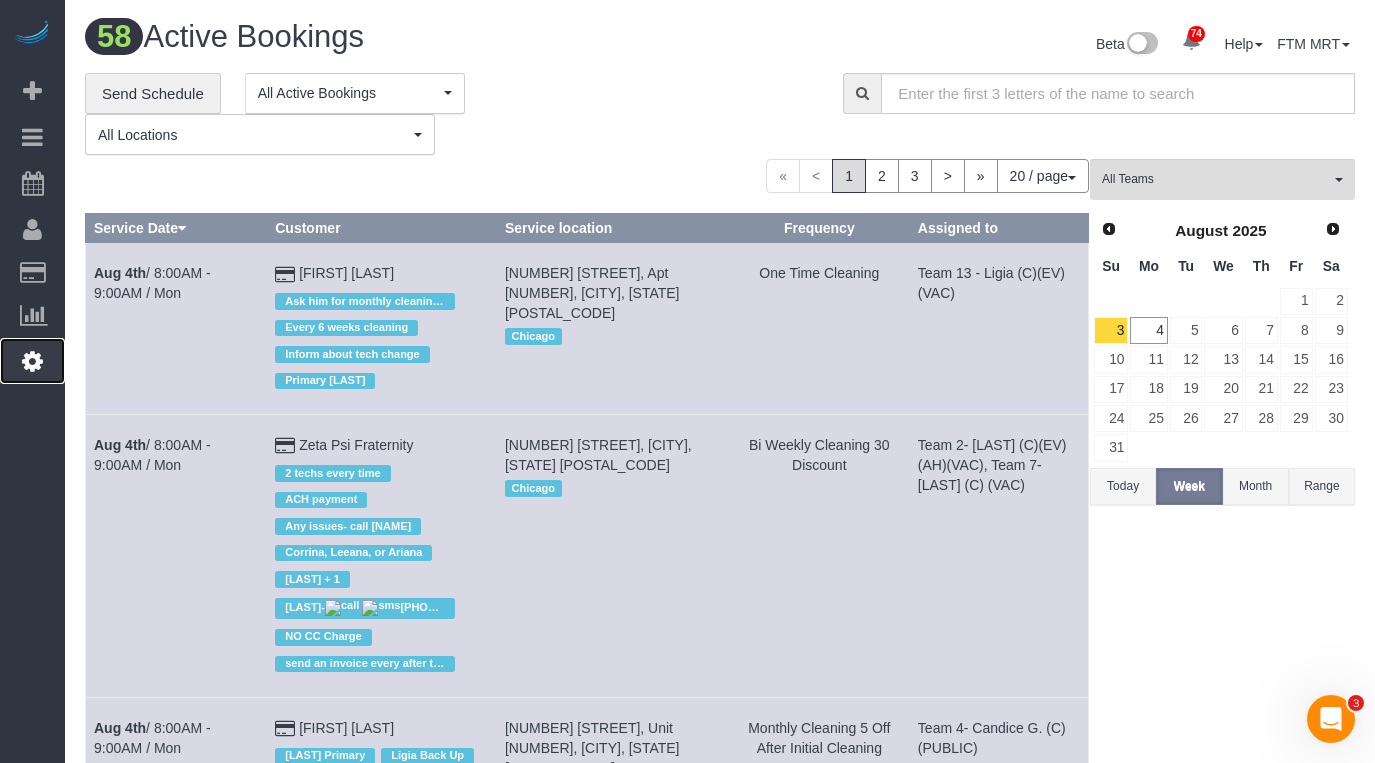 click at bounding box center (32, 361) 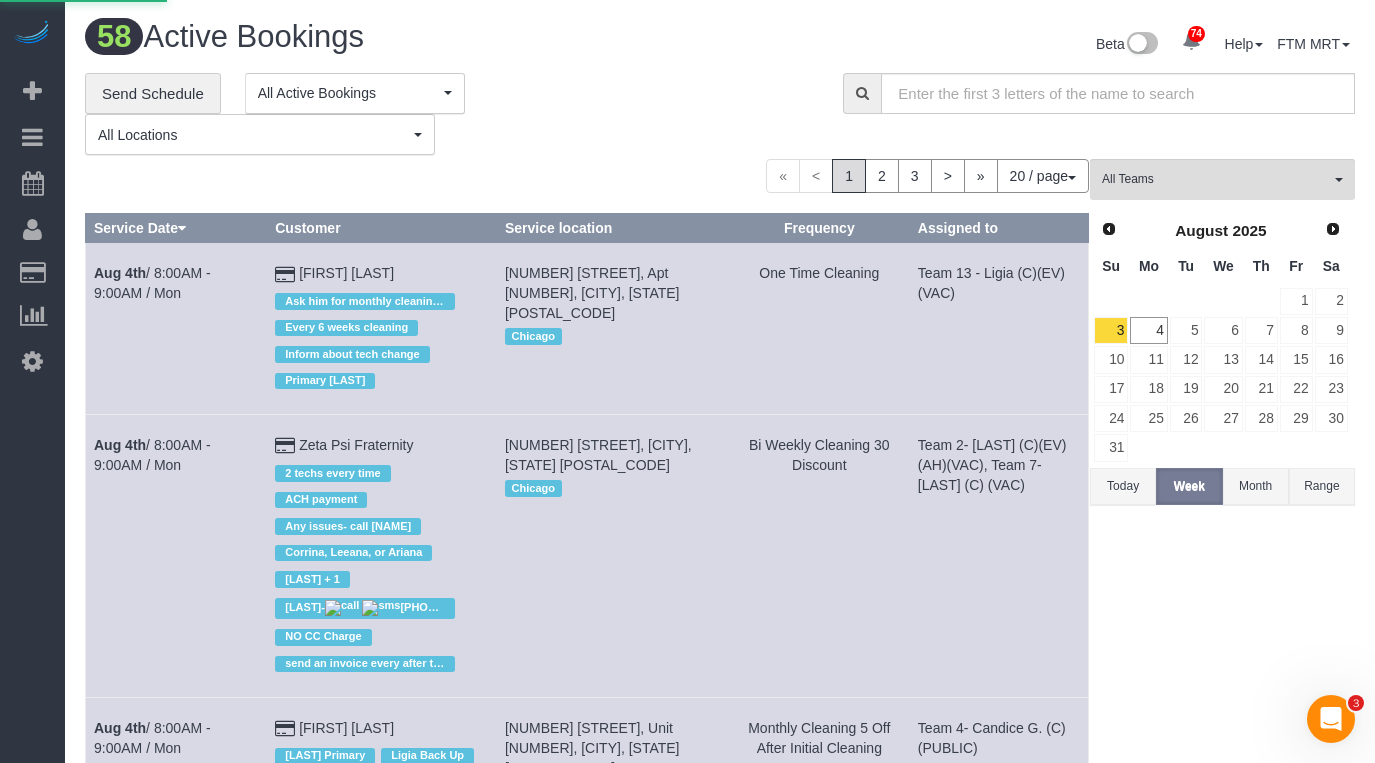 select on "1" 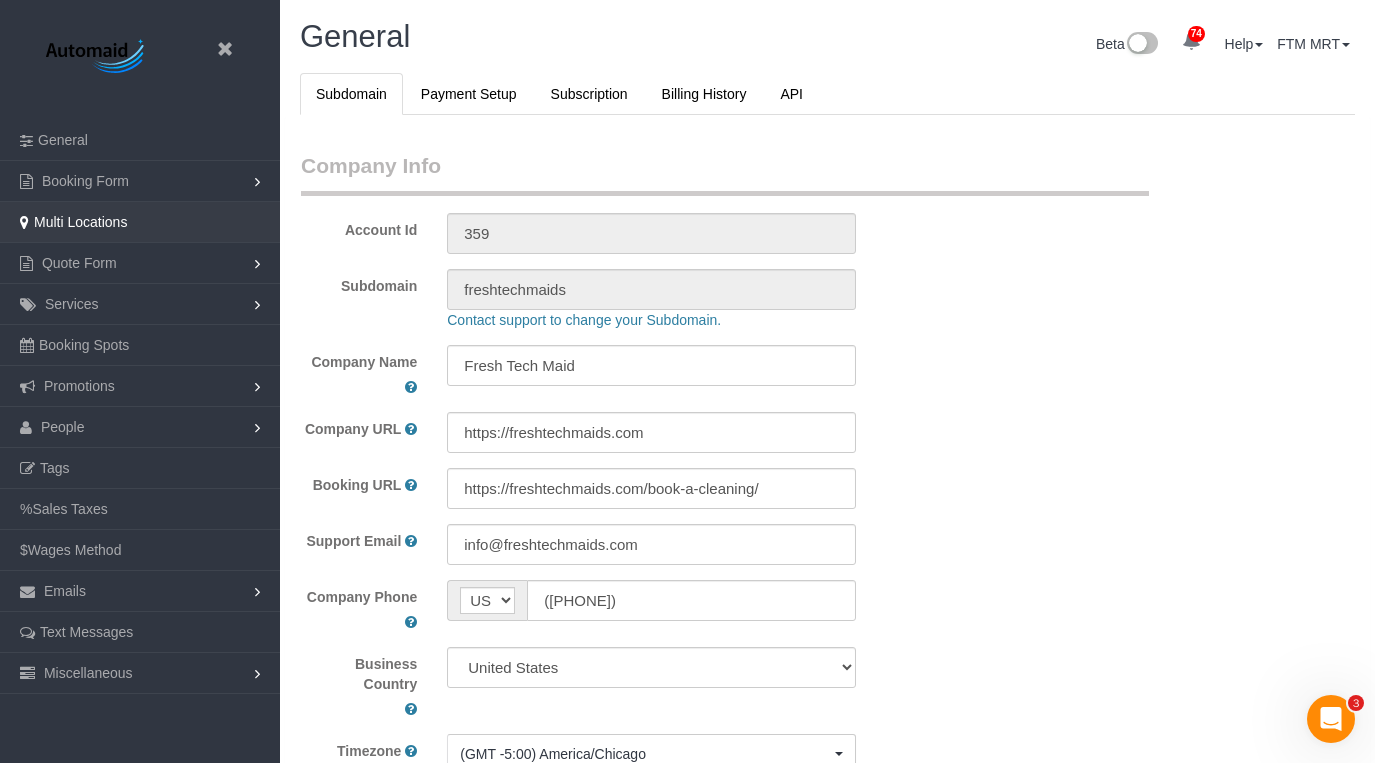 scroll, scrollTop: 95339, scrollLeft: 98625, axis: both 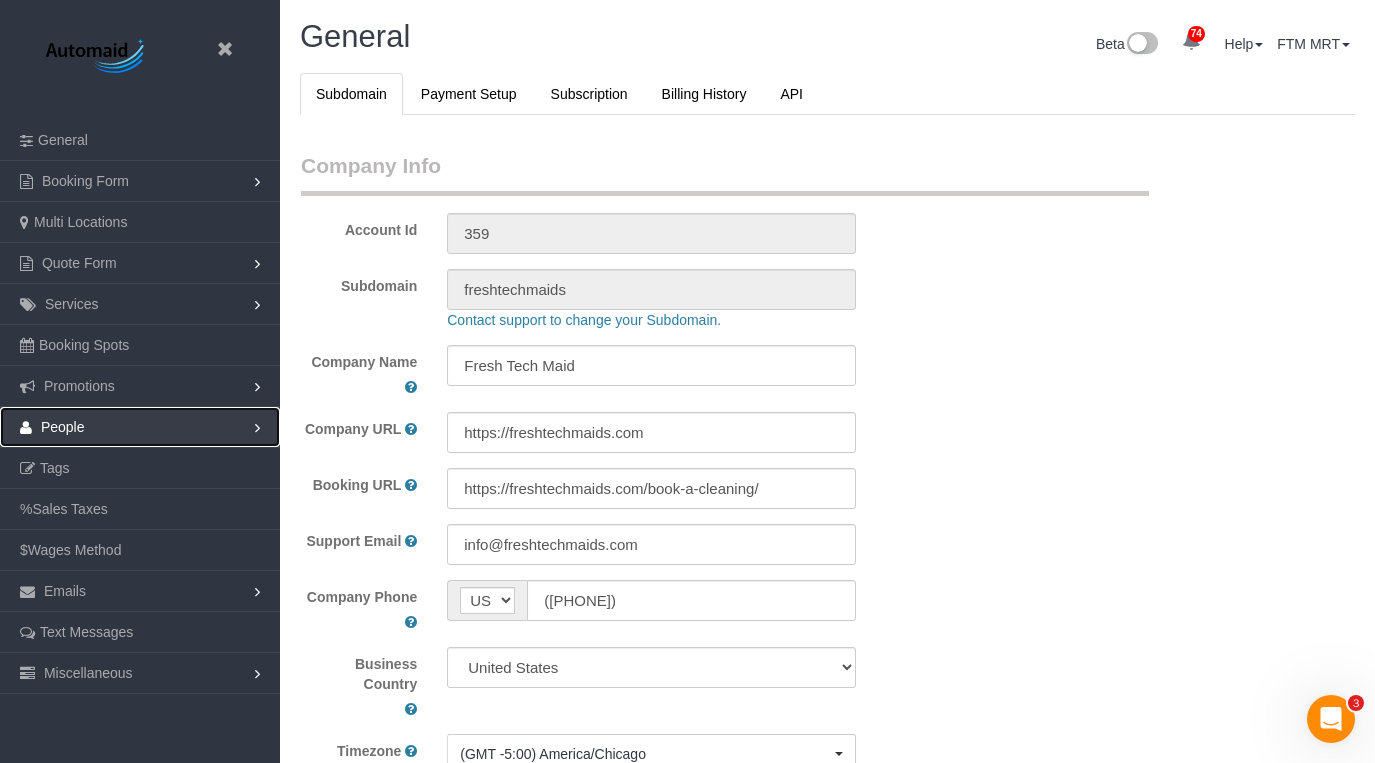 click on "People" at bounding box center [140, 427] 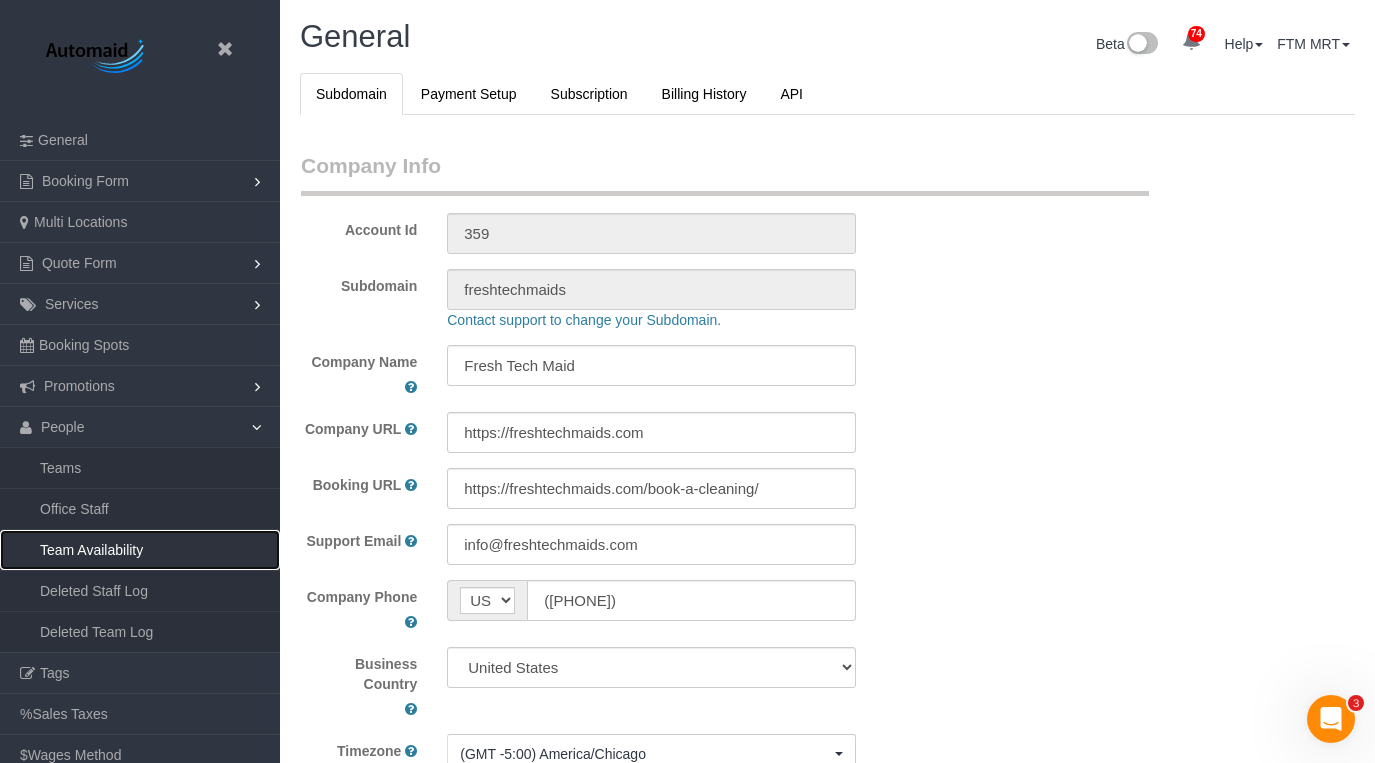 click on "Team Availability" at bounding box center [140, 550] 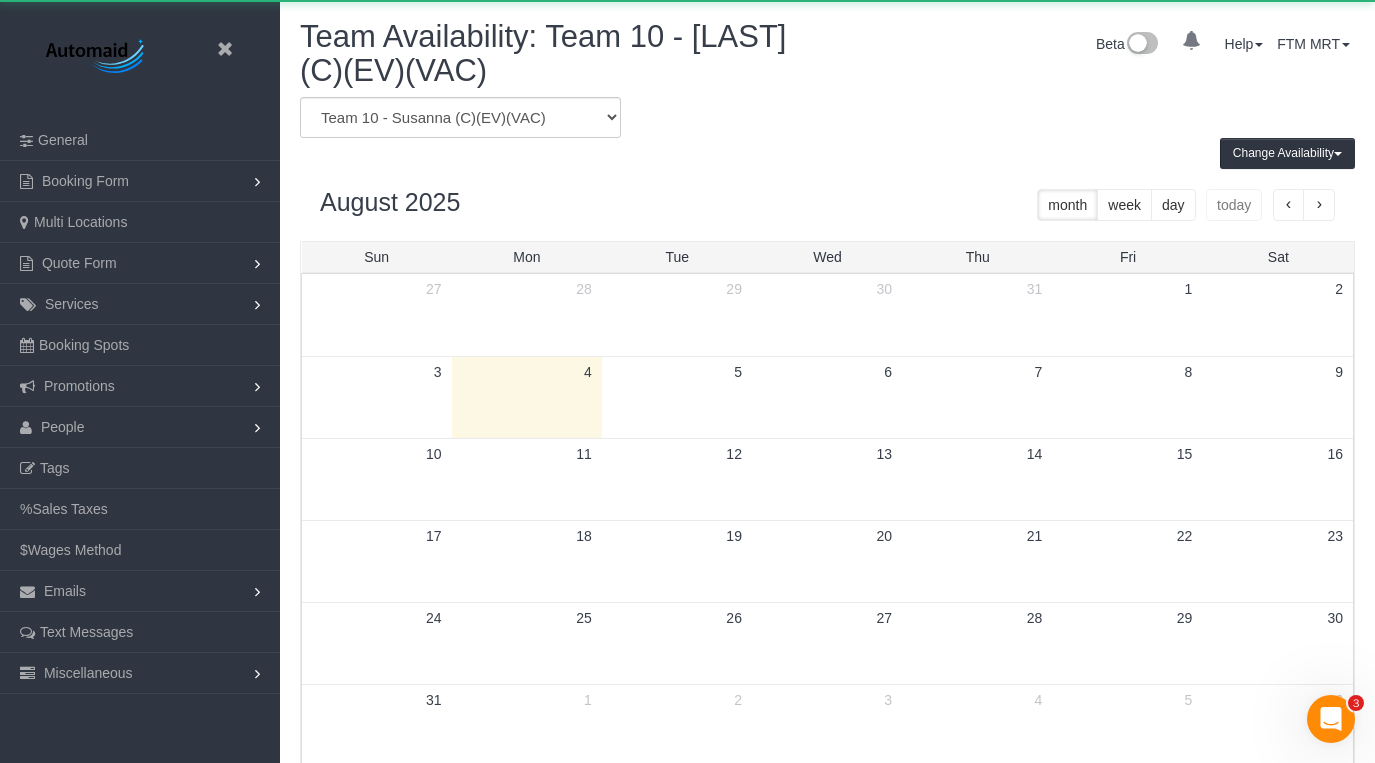 scroll, scrollTop: 99161, scrollLeft: 98625, axis: both 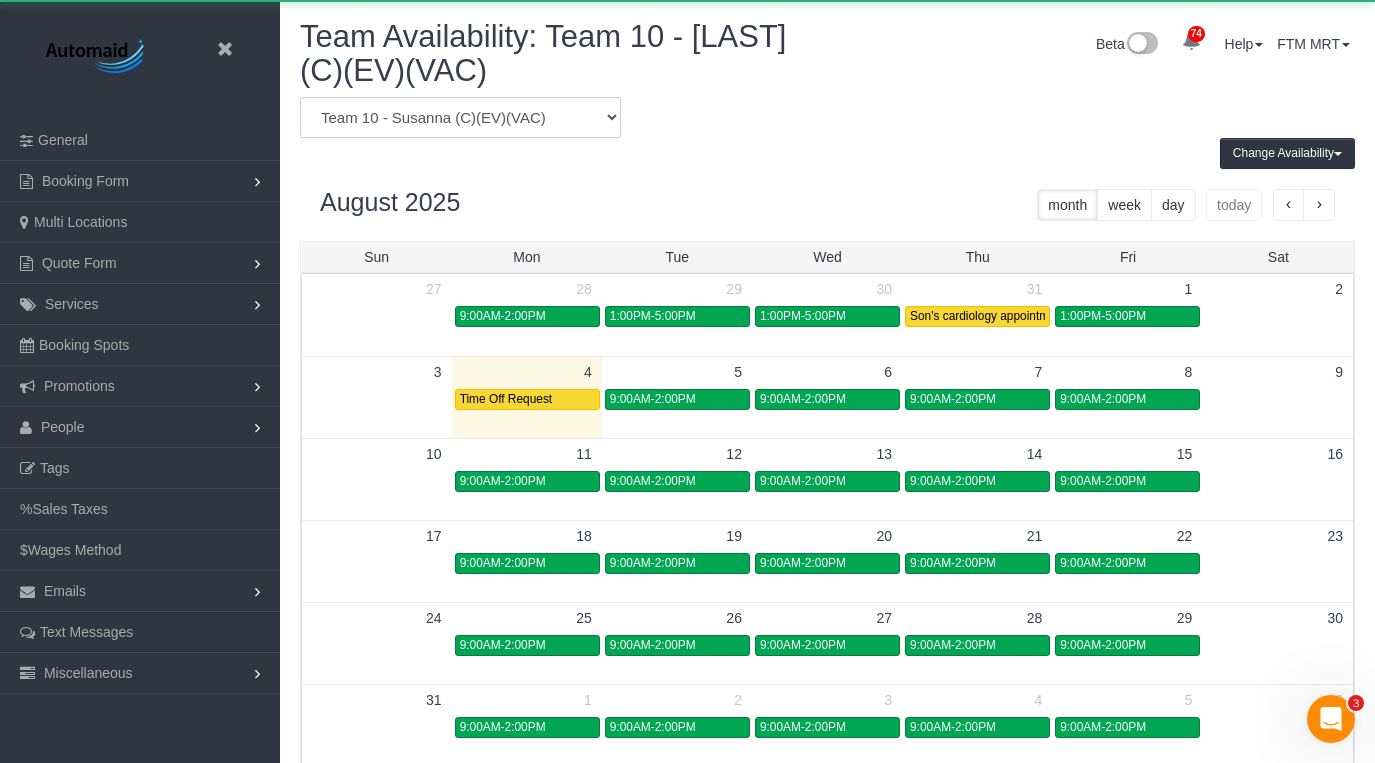 click on "Team 1- [LAST] (C)(PUBLIC) Team 10 - [LAST] (C)(EV)(VAC) Team 11- [LAST] (C)(EV)(VAC) Team 12- [LAST] P. (VAC)(C)(EV) Team 13 - [LAST] (C)(EV)(VAC) Team 14- [LAST] (C) (PUBLIC) Team 15- [LAST] (Trainee) Team 2- [LAST] (C)(EV)(AH)(VAC) Team 3- [LAST] (C)(EV)(VAC) Team 4- [LAST] G. (C)(PUBLIC) Team 5- [LAST] (C)(EV)(VAC) Team 6 - [LAST] (AH)(EV-ask first)(VAC) Team 7- [LAST] (C) (VAC) Team 8- [LAST] (AH)(VAC) Team 9 - [LAST] (AH) (VAC)" at bounding box center (460, 117) 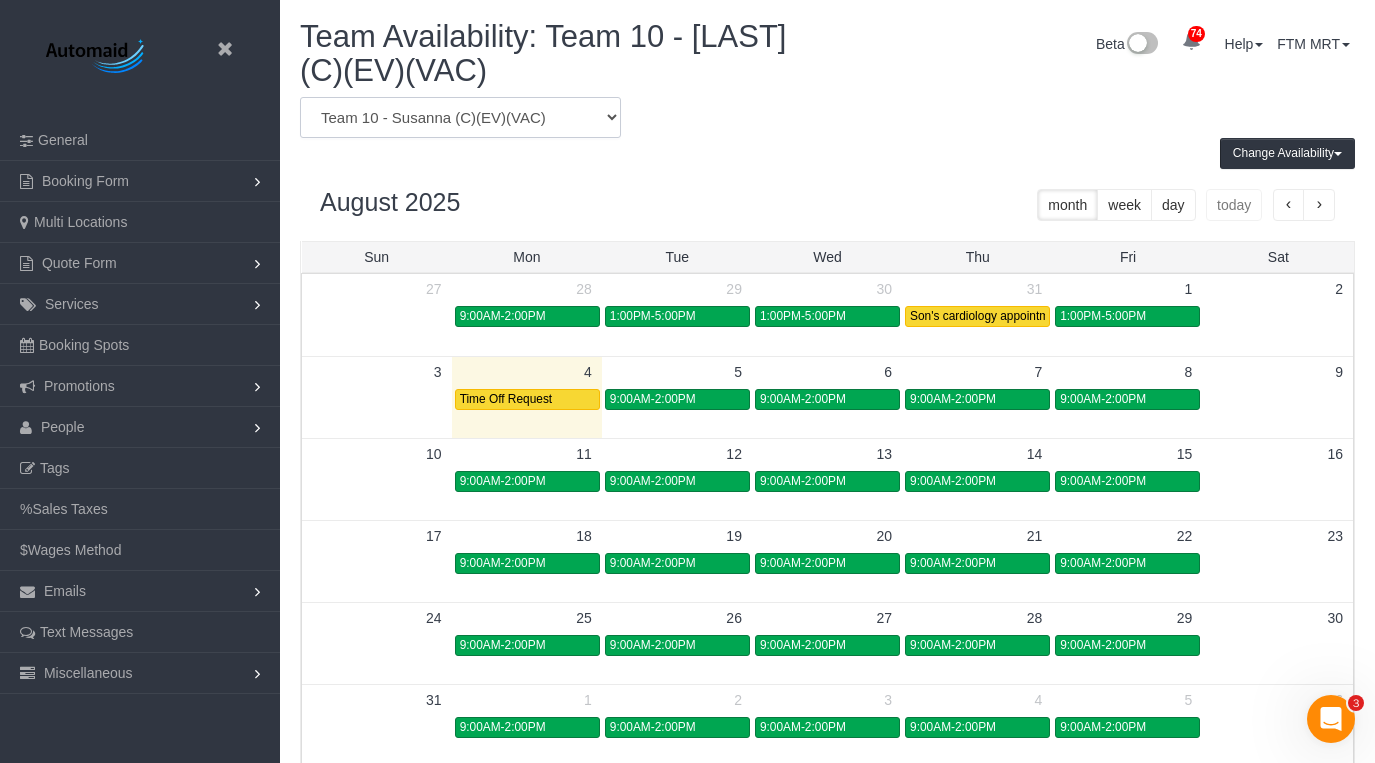 select on "number:[NUMBER]" 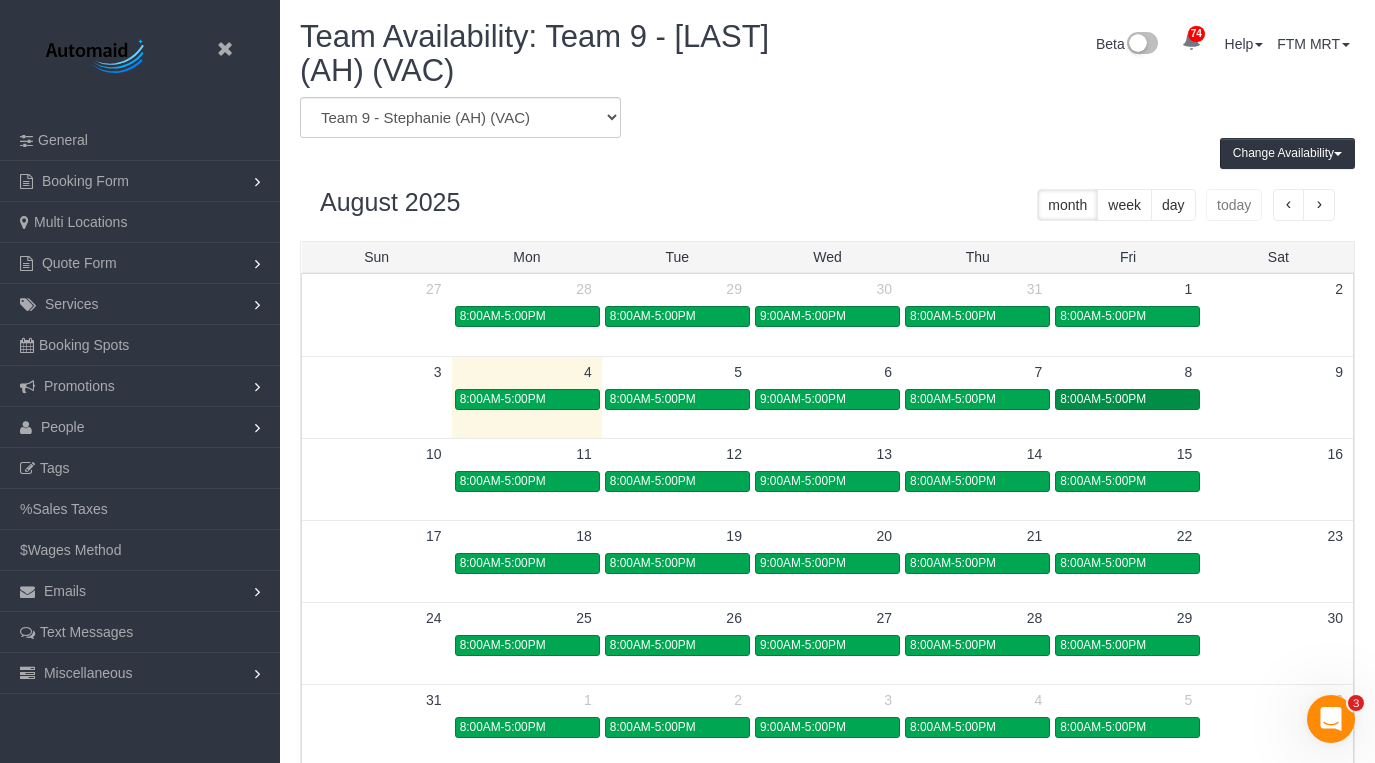 click on "8:00AM-5:00PM" at bounding box center [1103, 399] 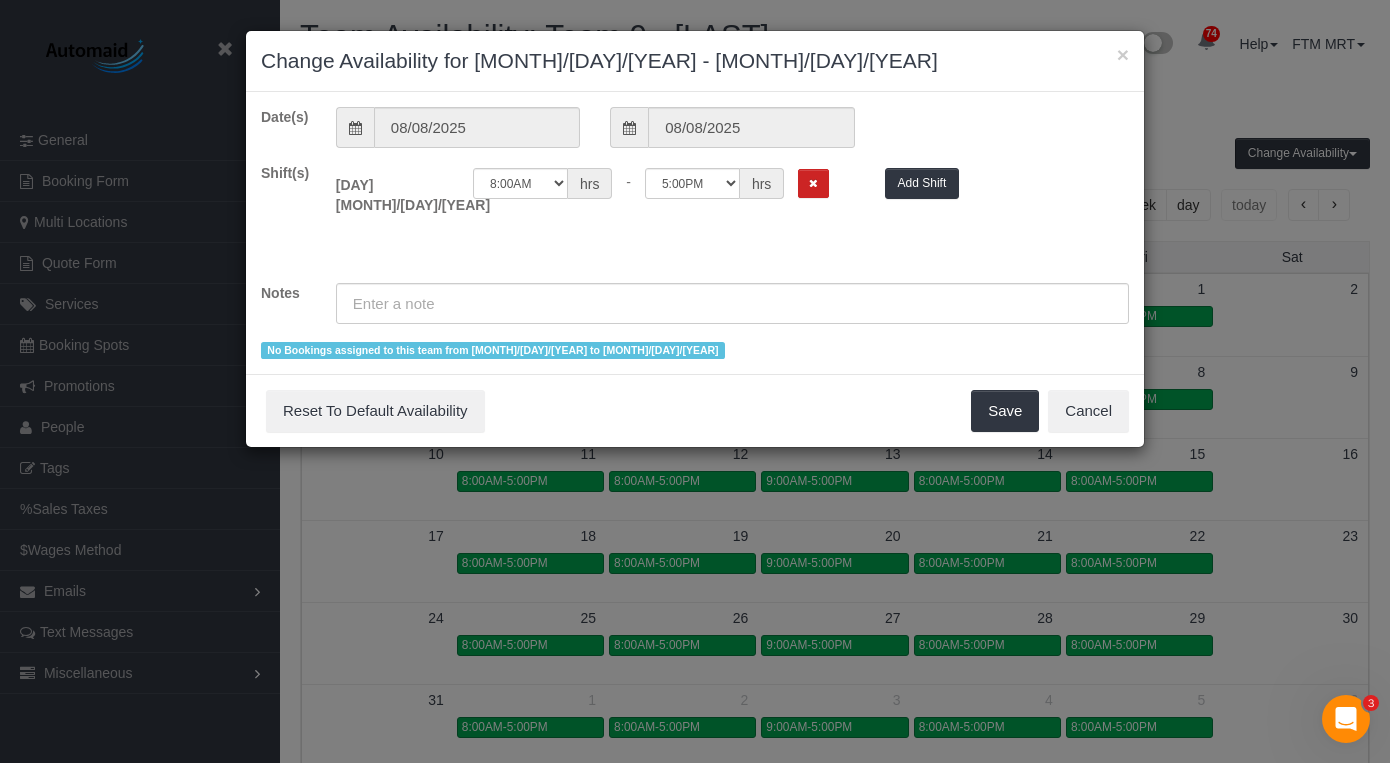 scroll, scrollTop: 99161, scrollLeft: 98610, axis: both 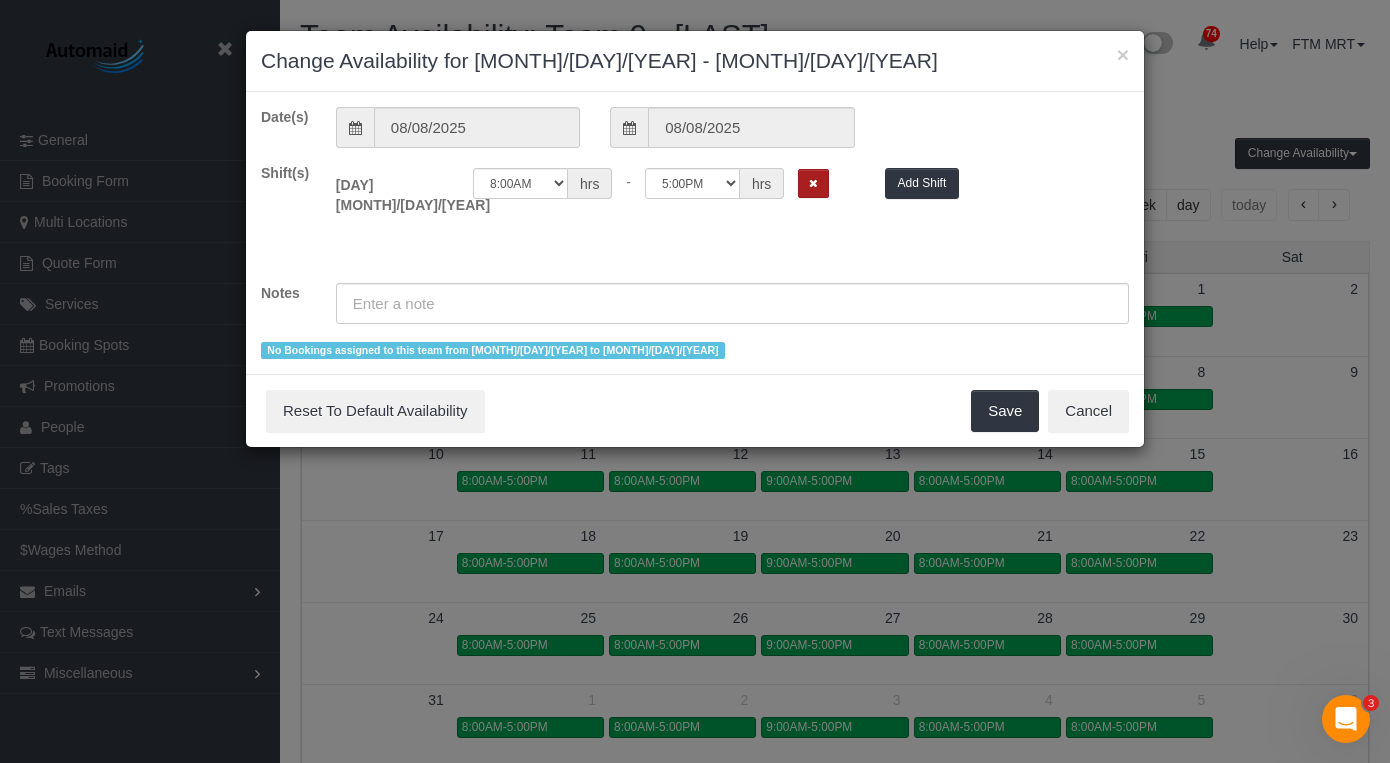 drag, startPoint x: 818, startPoint y: 192, endPoint x: 769, endPoint y: 255, distance: 79.81228 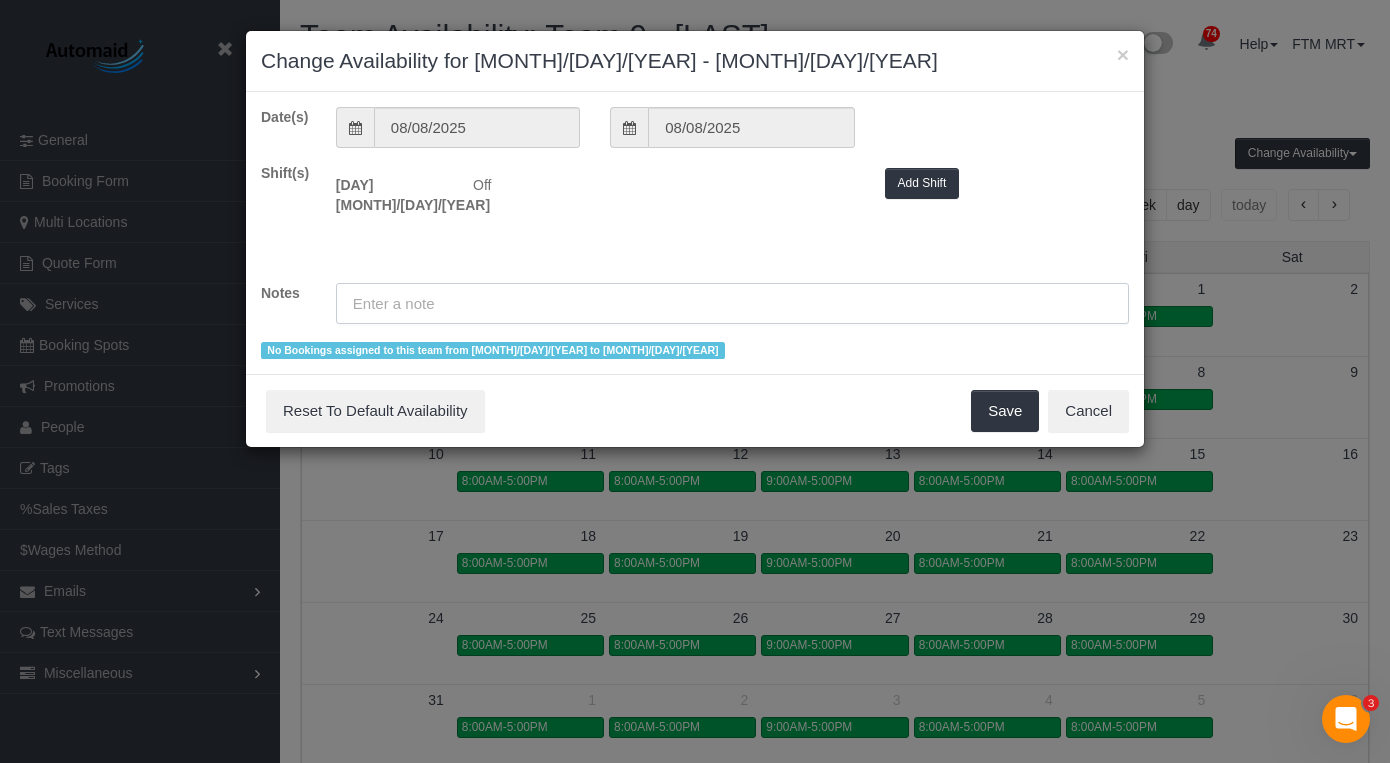 click at bounding box center (732, 303) 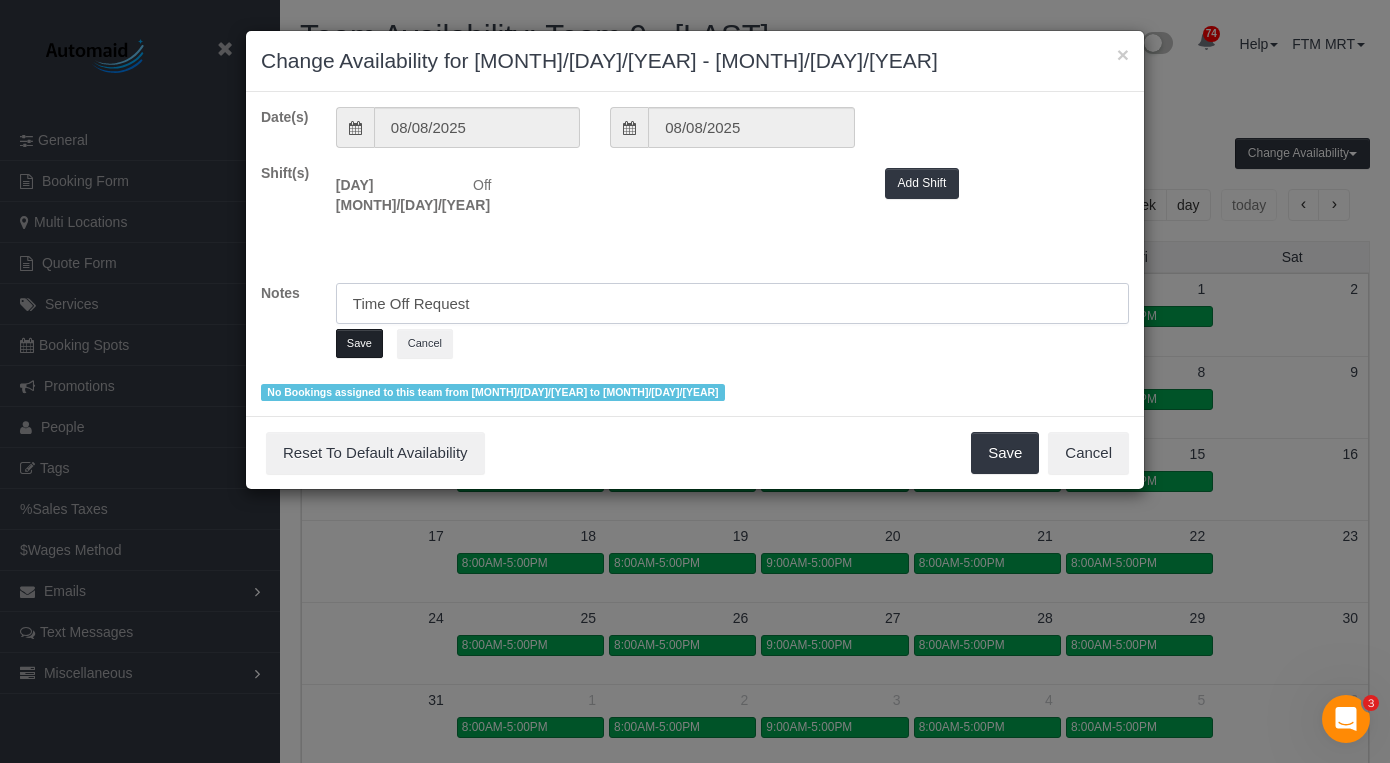 type on "Time Off Request" 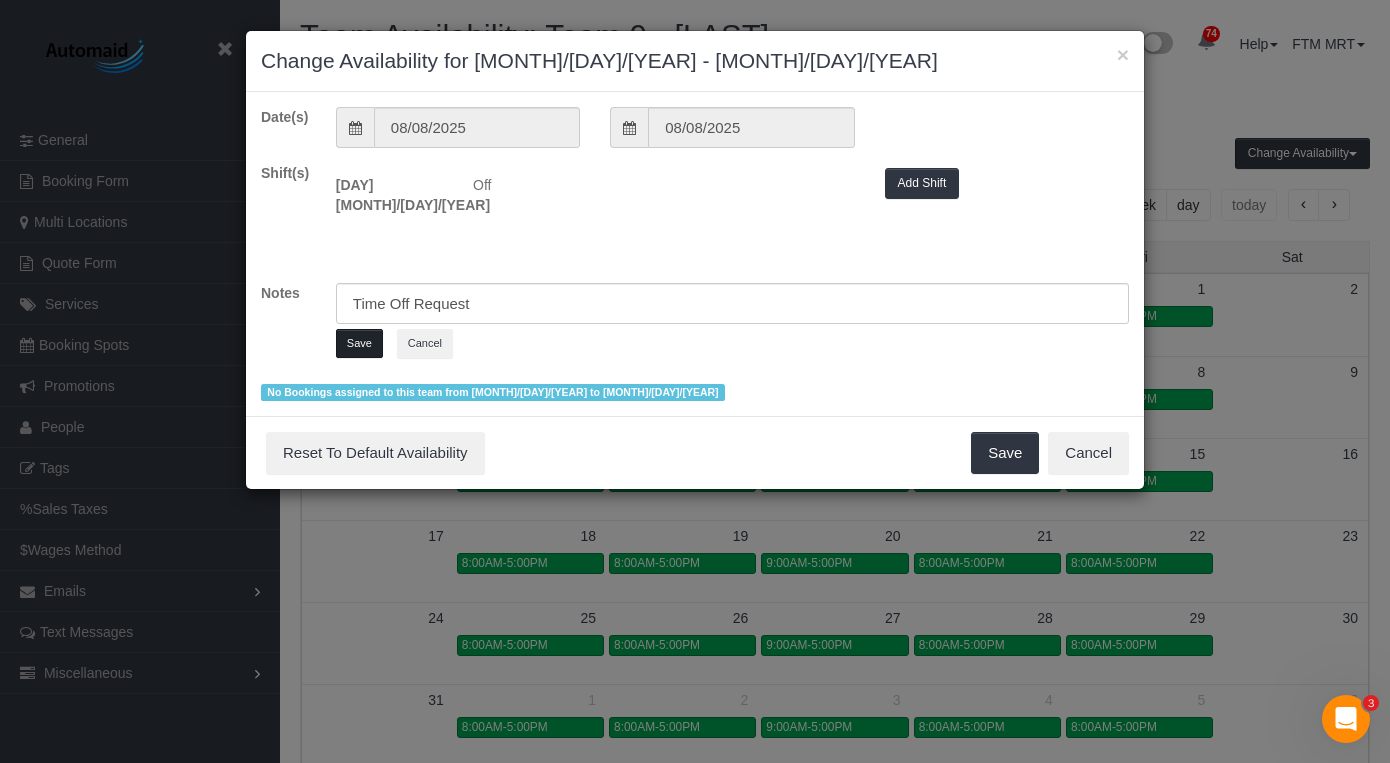 click on "Save" at bounding box center (359, 343) 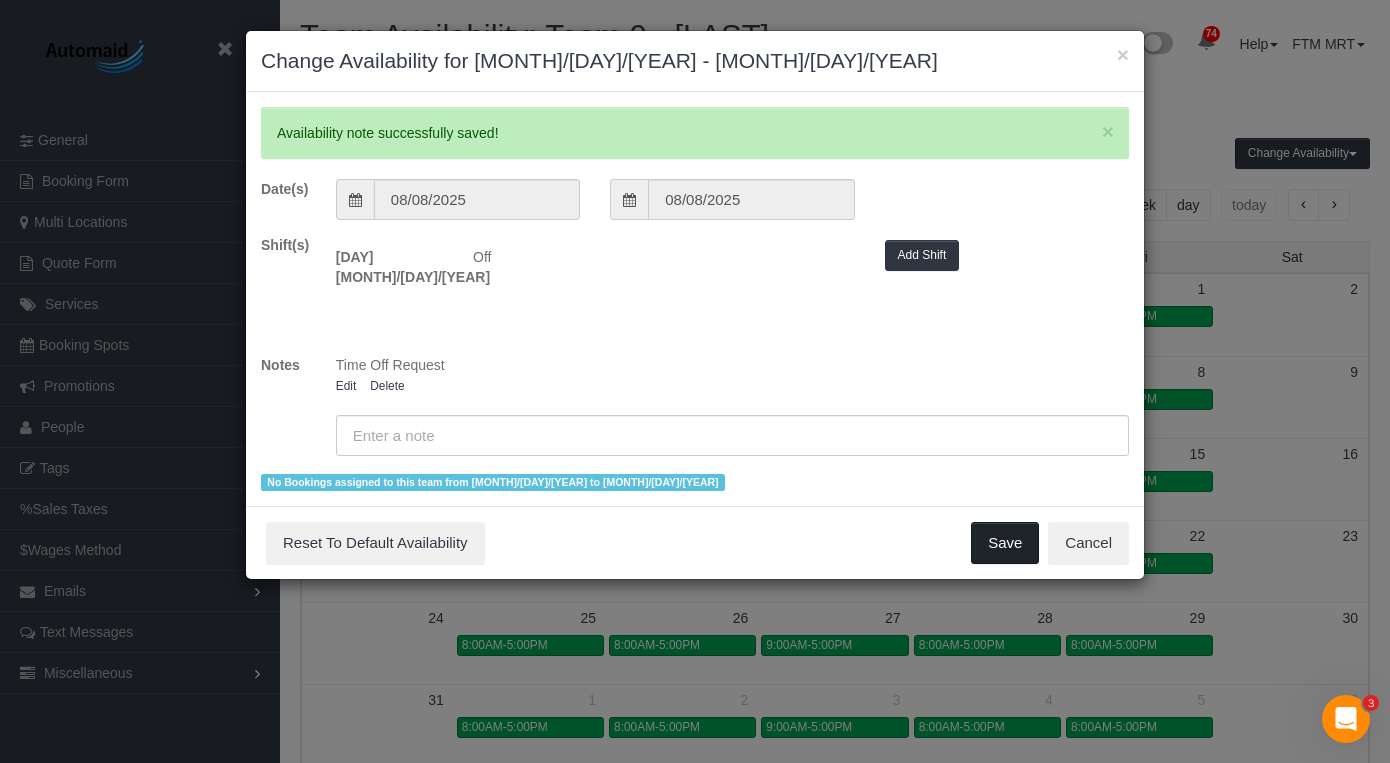 click on "Save" at bounding box center [1005, 543] 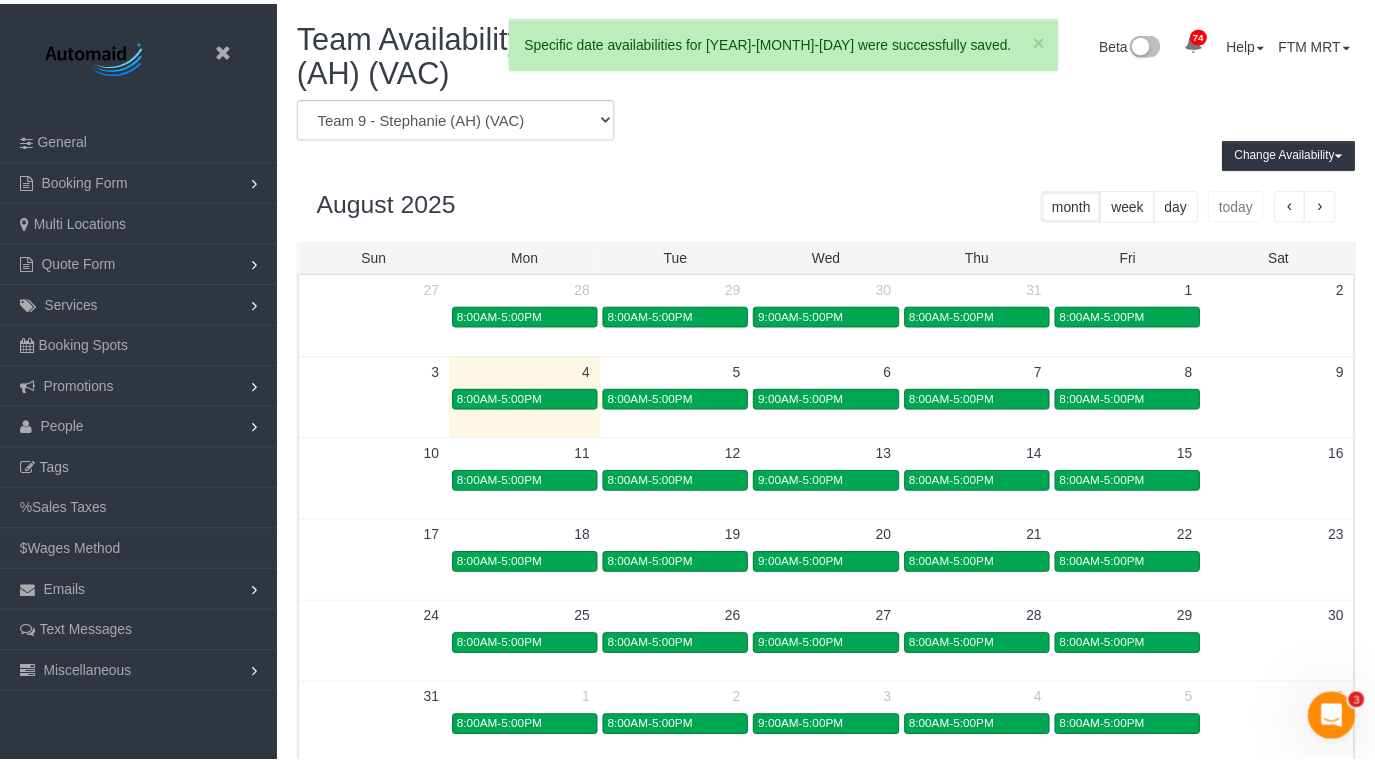 scroll, scrollTop: 838, scrollLeft: 1375, axis: both 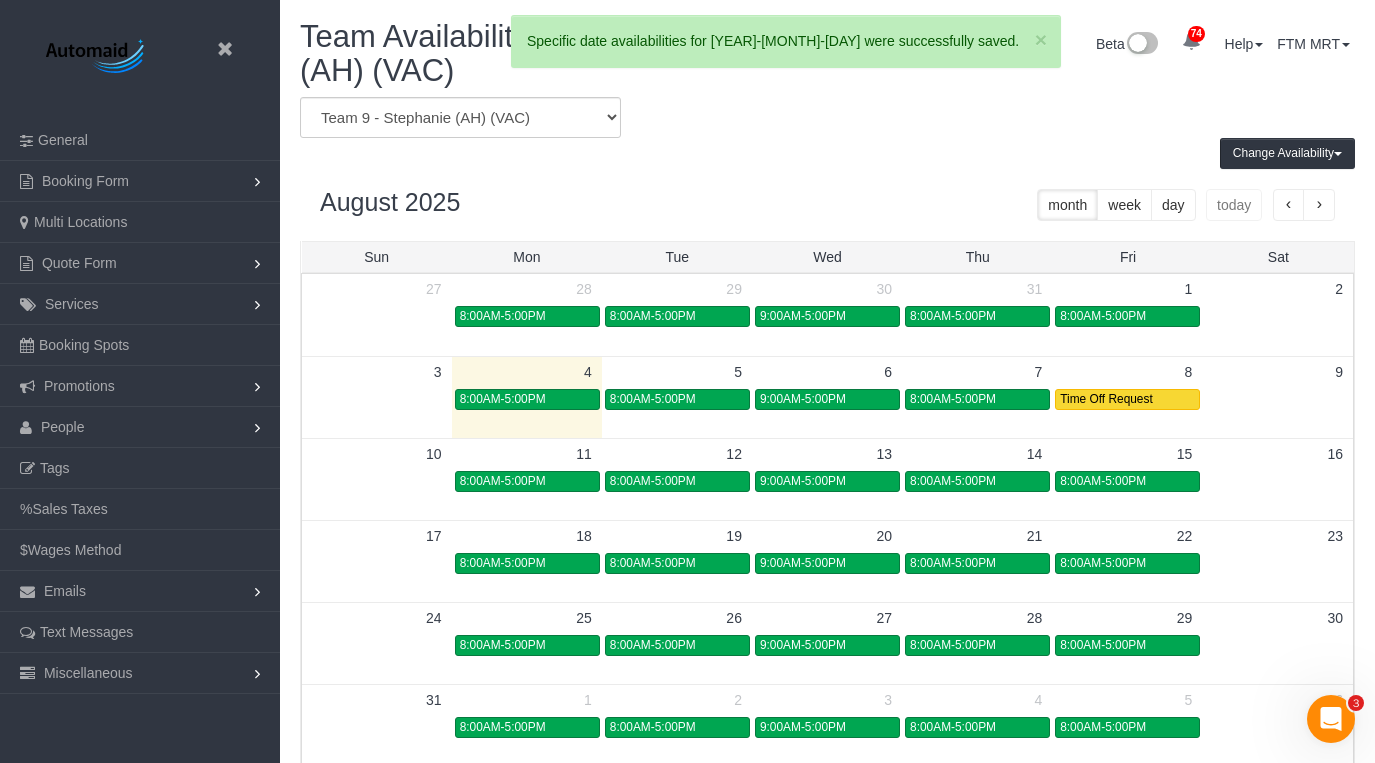 click at bounding box center (527, 479) 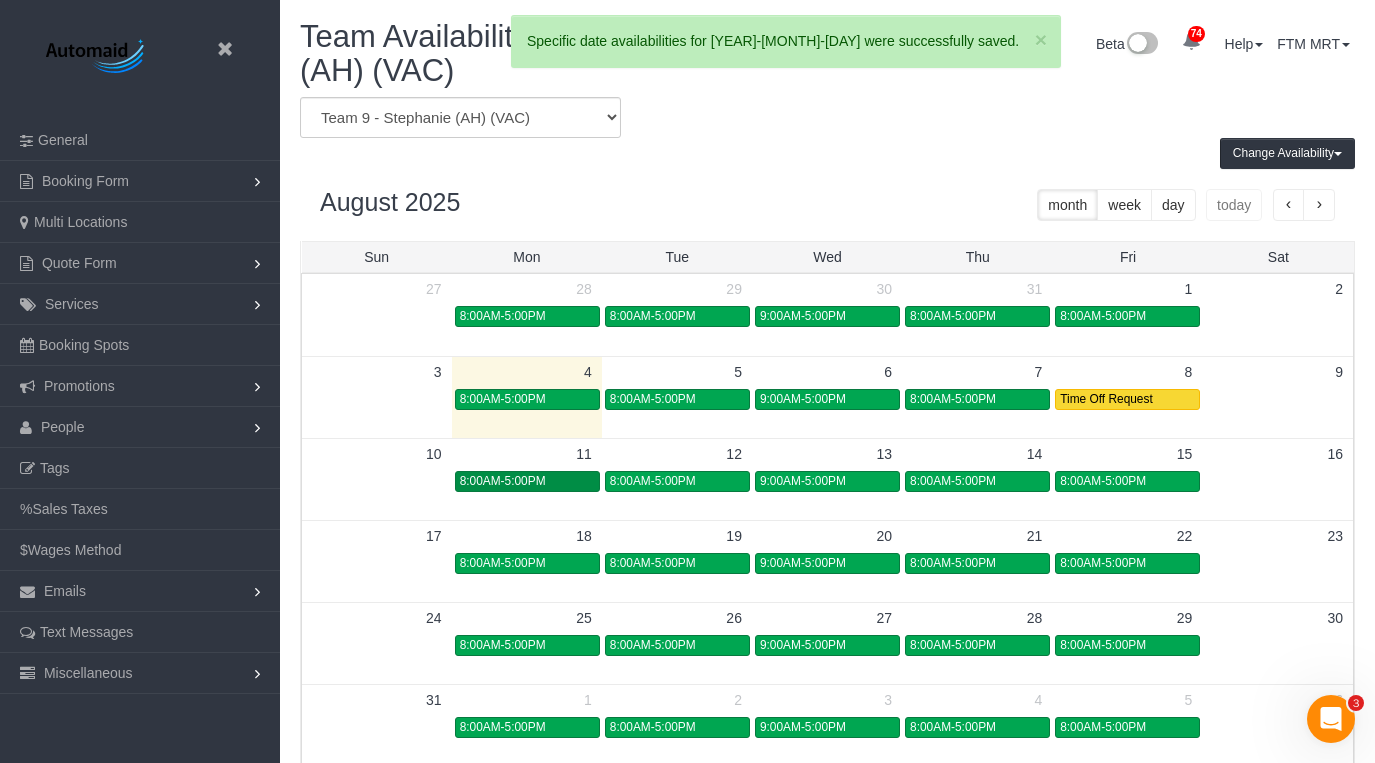 click on "8:00AM-5:00PM" at bounding box center (503, 481) 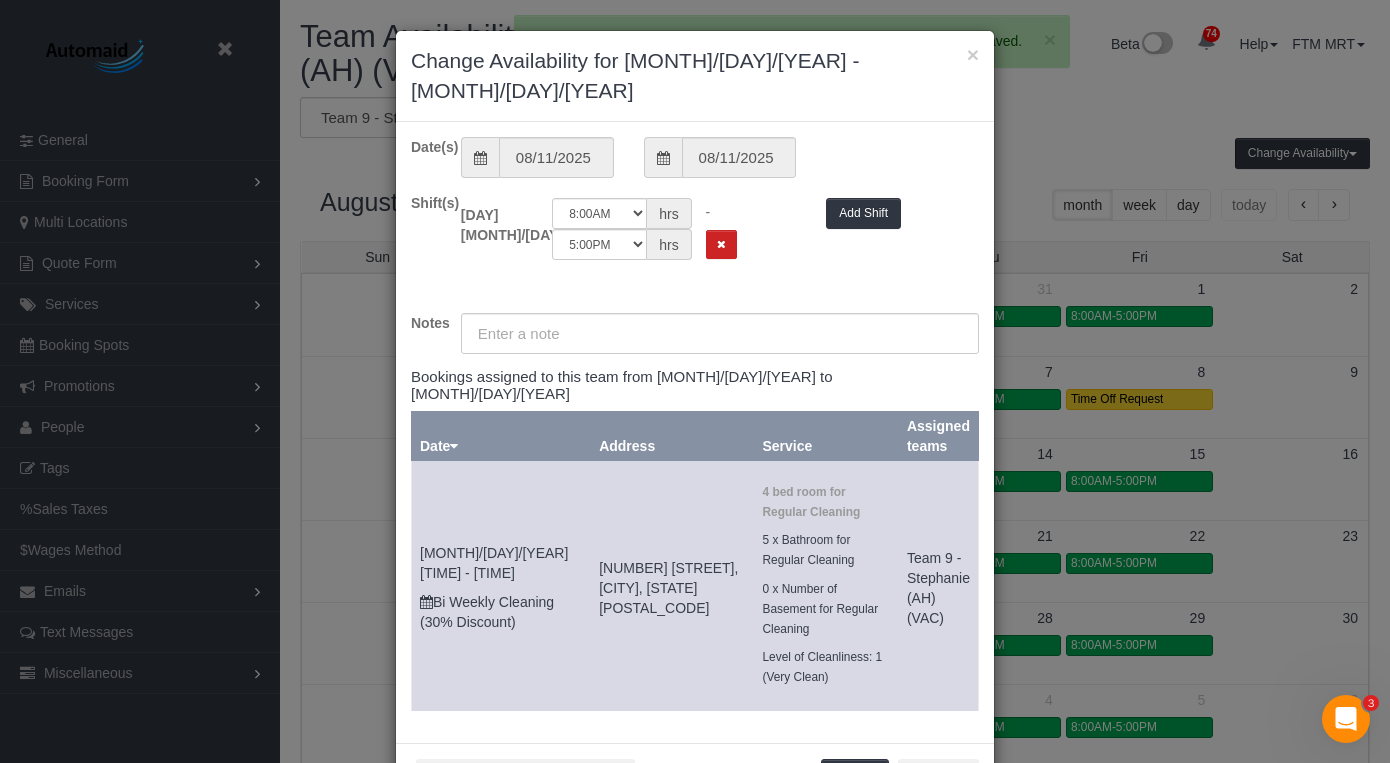 scroll, scrollTop: 99161, scrollLeft: 98610, axis: both 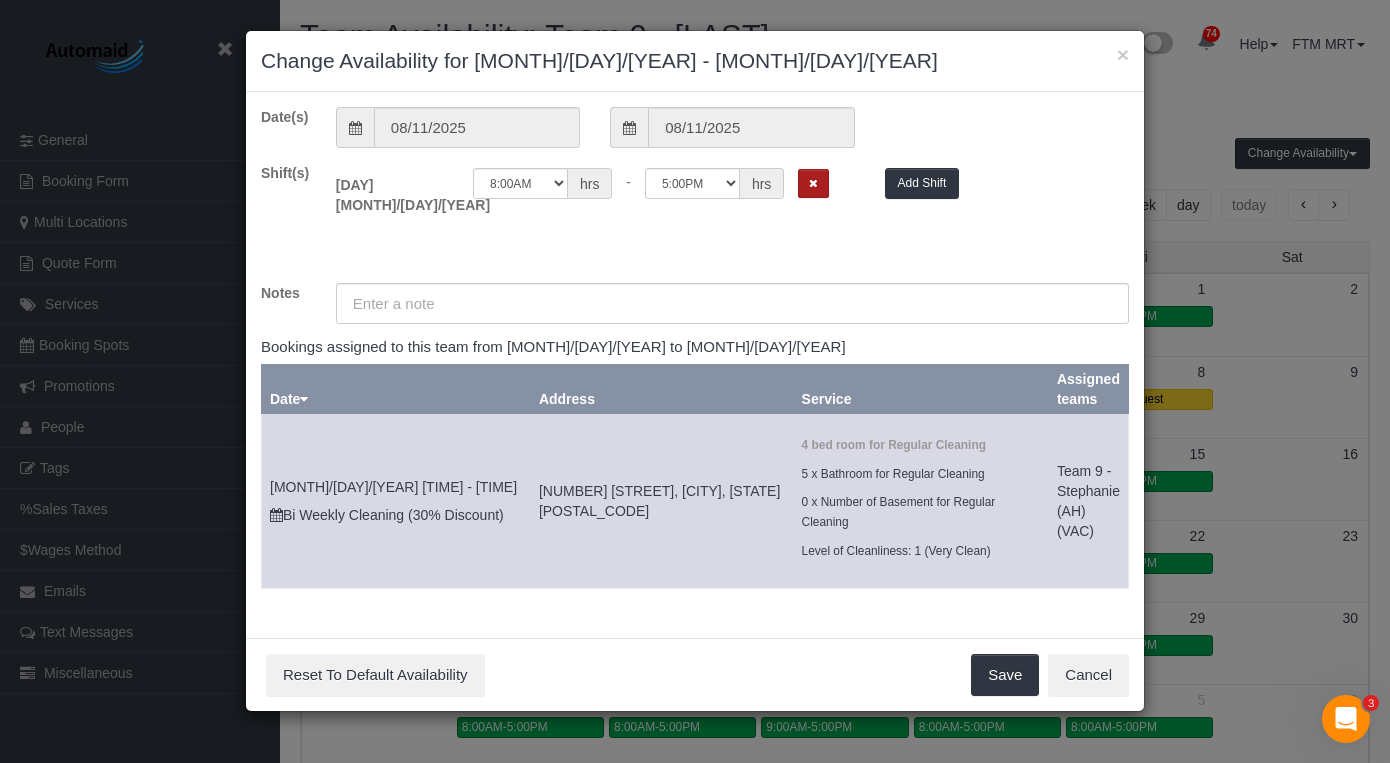 click at bounding box center [813, 183] 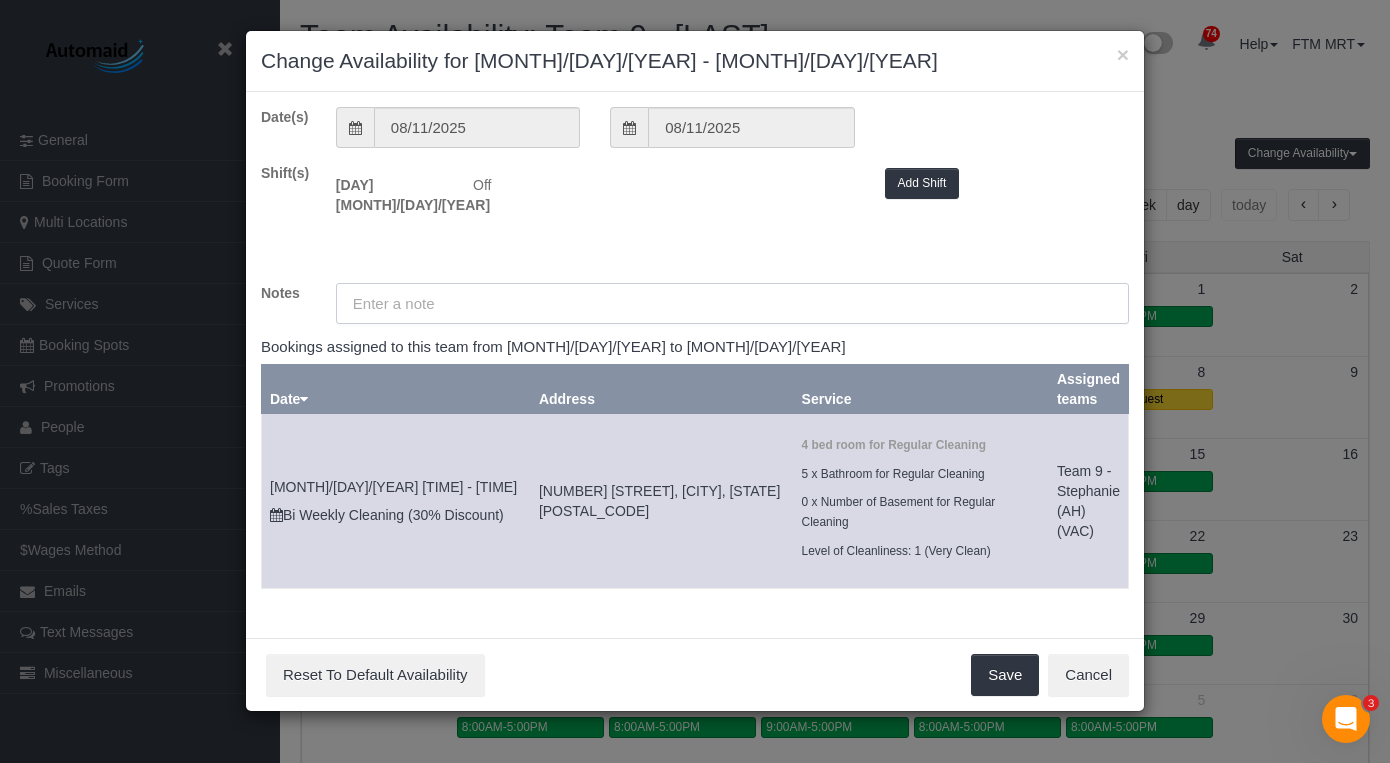 click at bounding box center (732, 303) 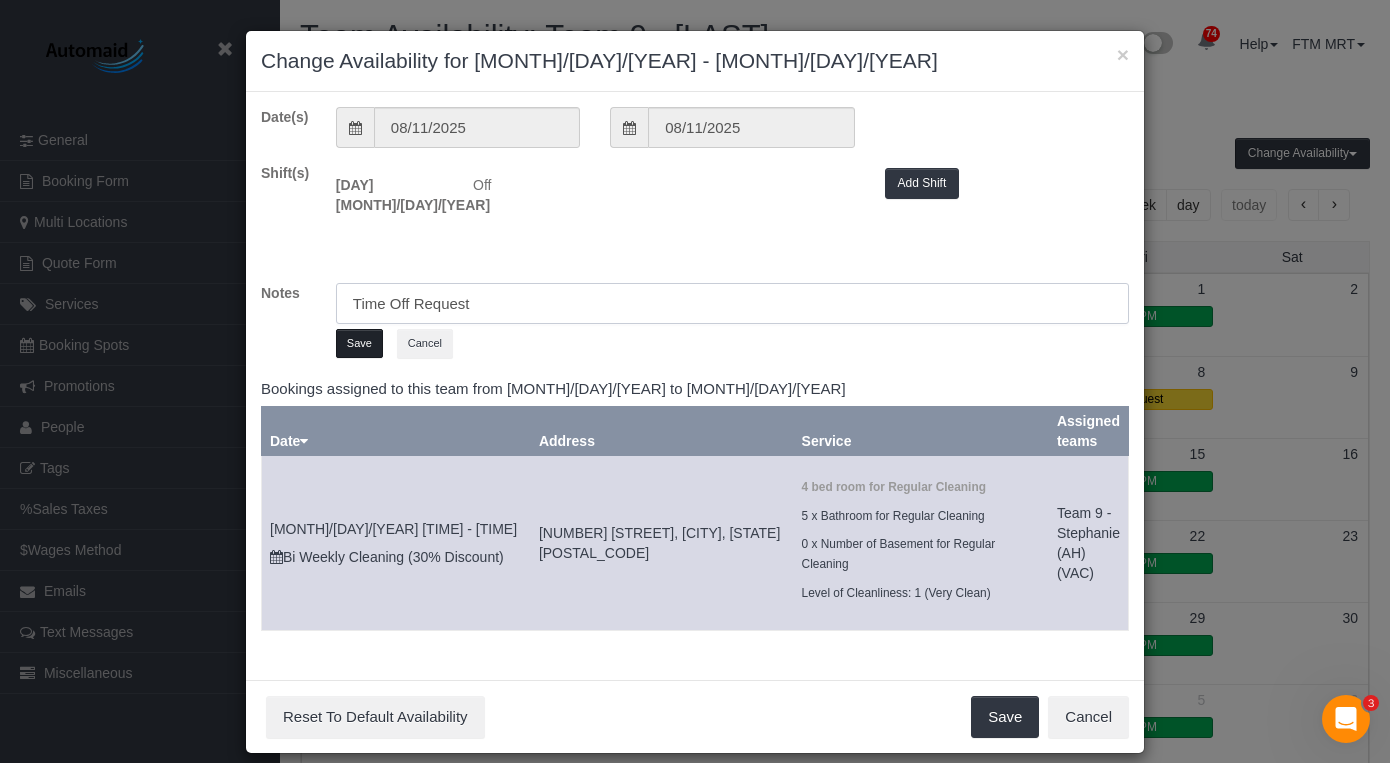 type on "Time Off Request" 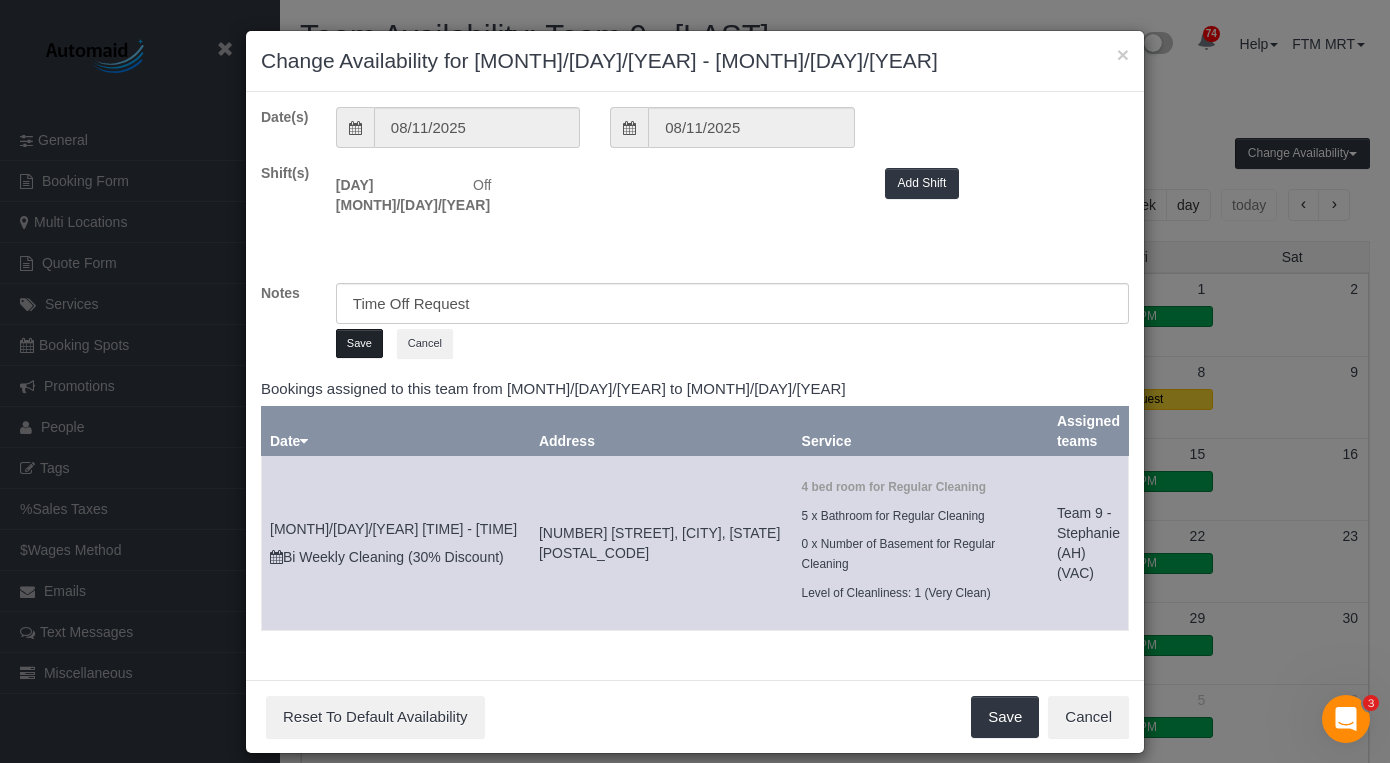 click on "Save" at bounding box center (359, 343) 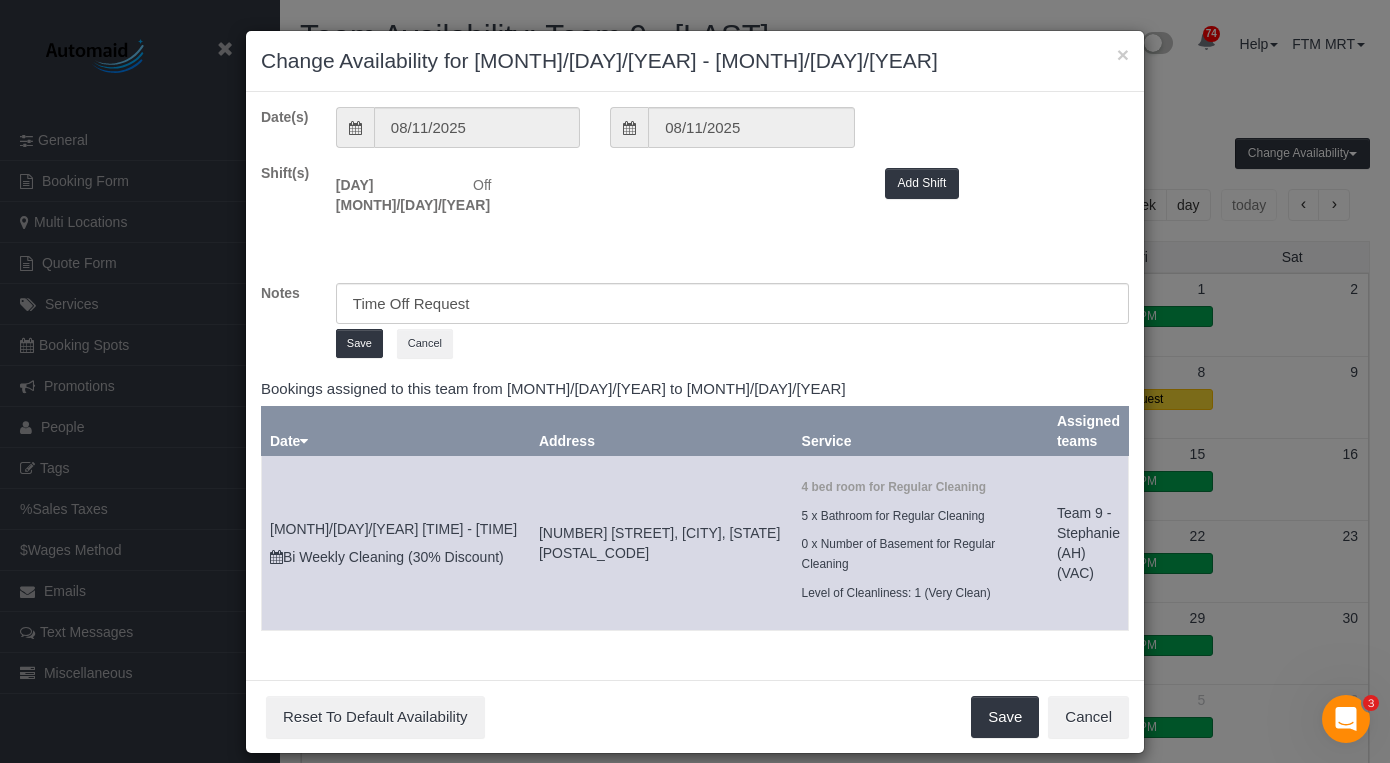 type 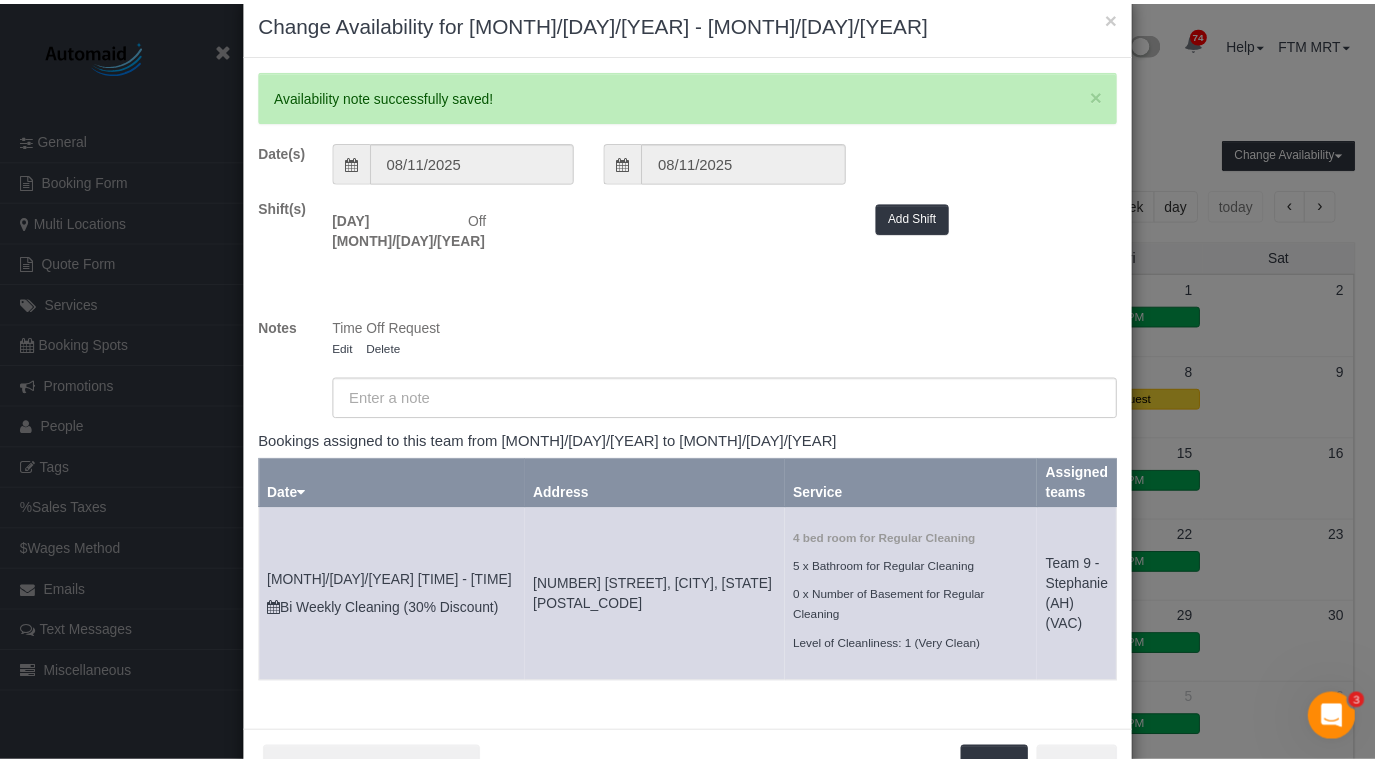 scroll, scrollTop: 91, scrollLeft: 0, axis: vertical 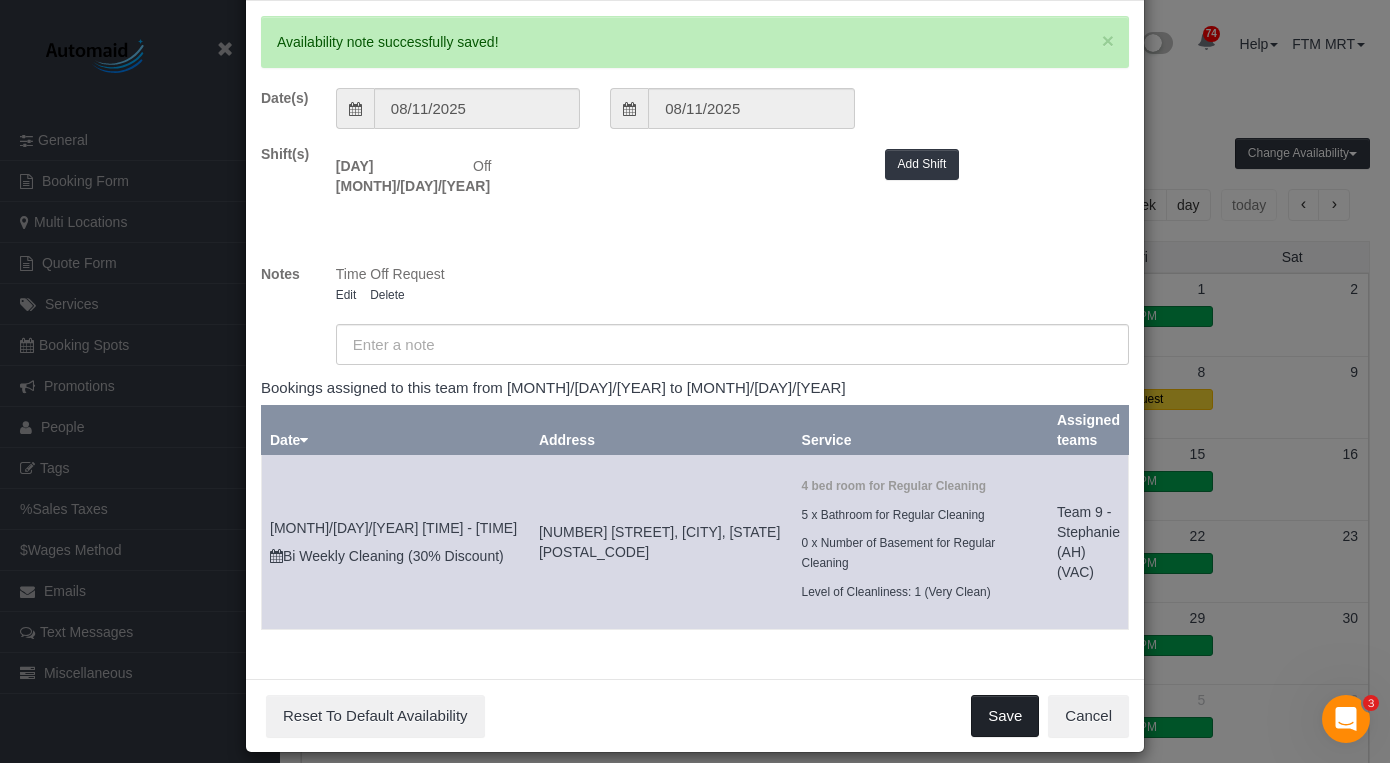 click on "Save" at bounding box center [1005, 716] 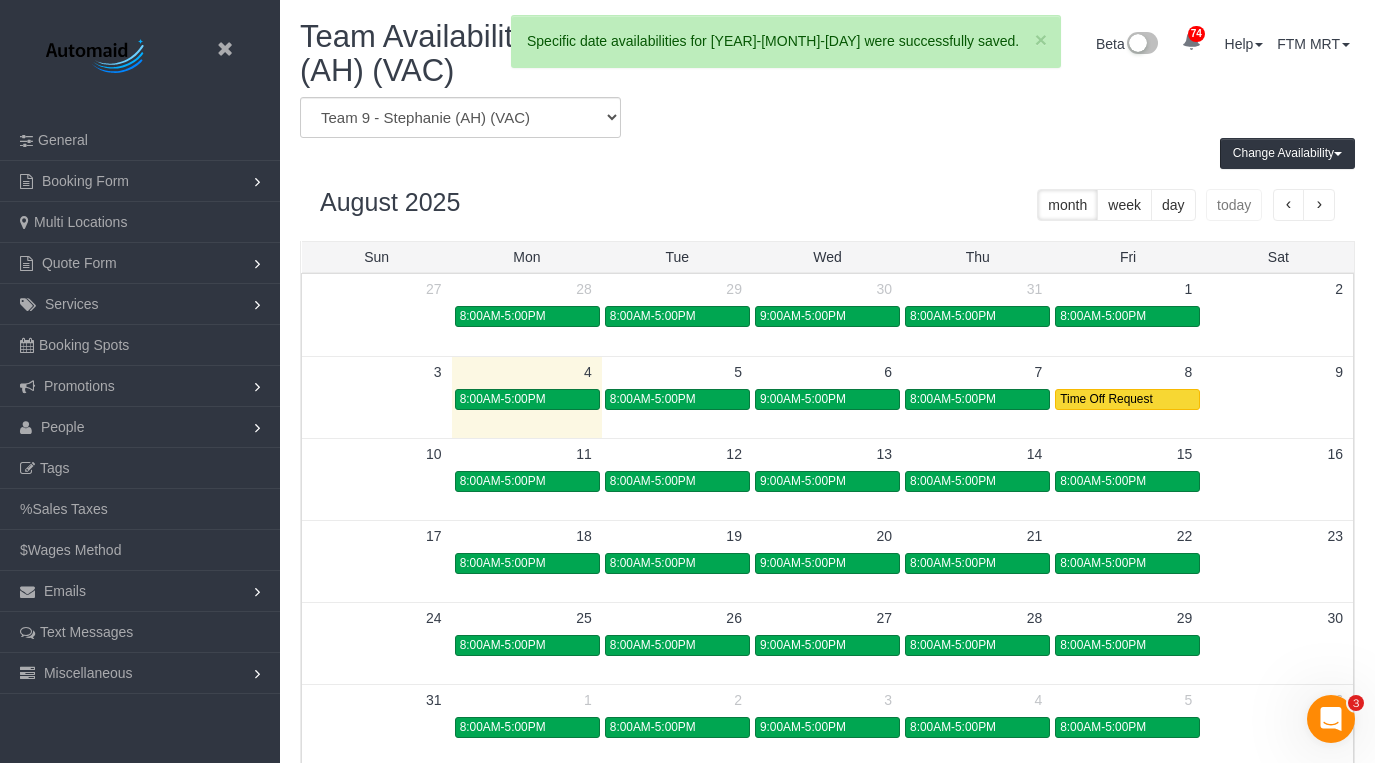 scroll, scrollTop: 838, scrollLeft: 1375, axis: both 